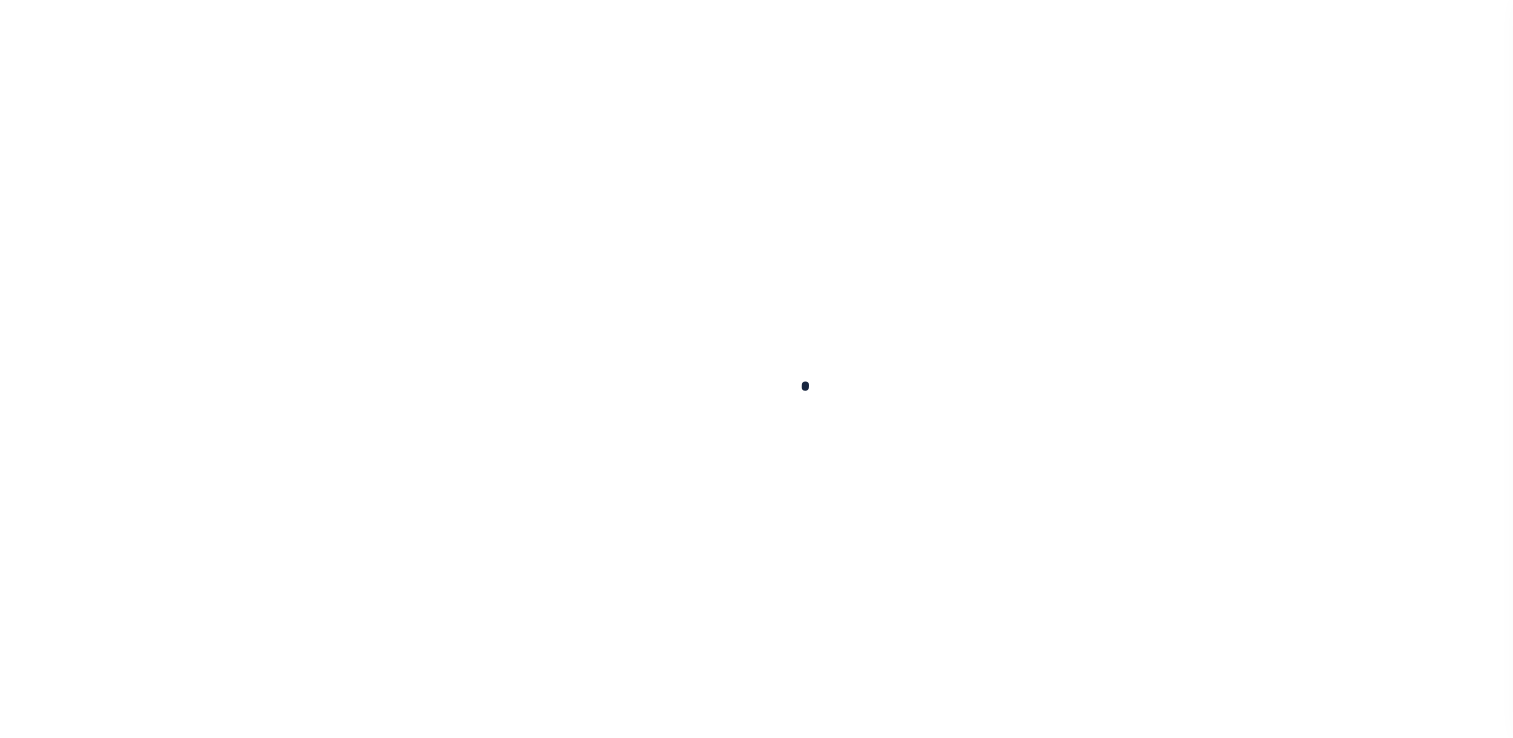 scroll, scrollTop: 0, scrollLeft: 0, axis: both 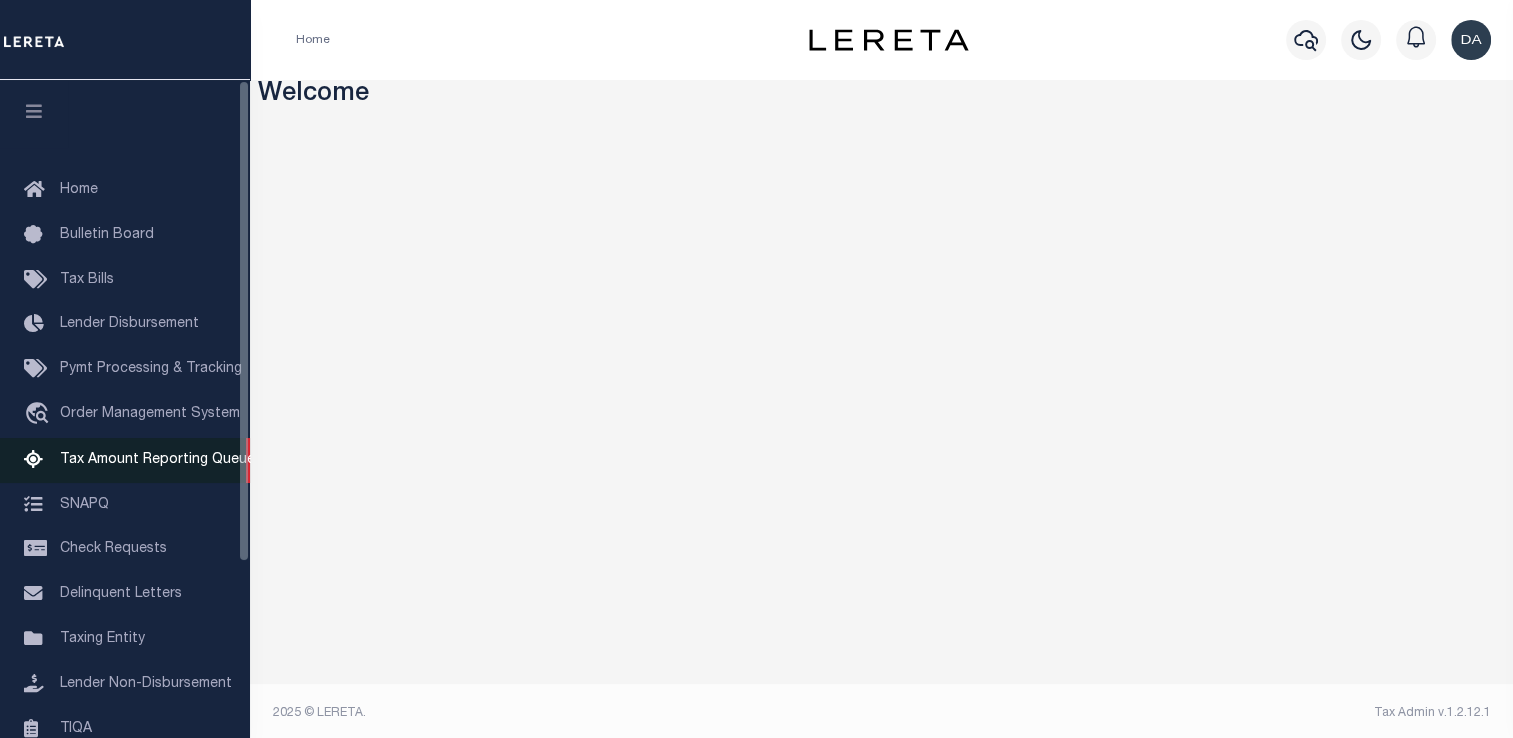 click on "Tax Amount Reporting Queue" at bounding box center (125, 460) 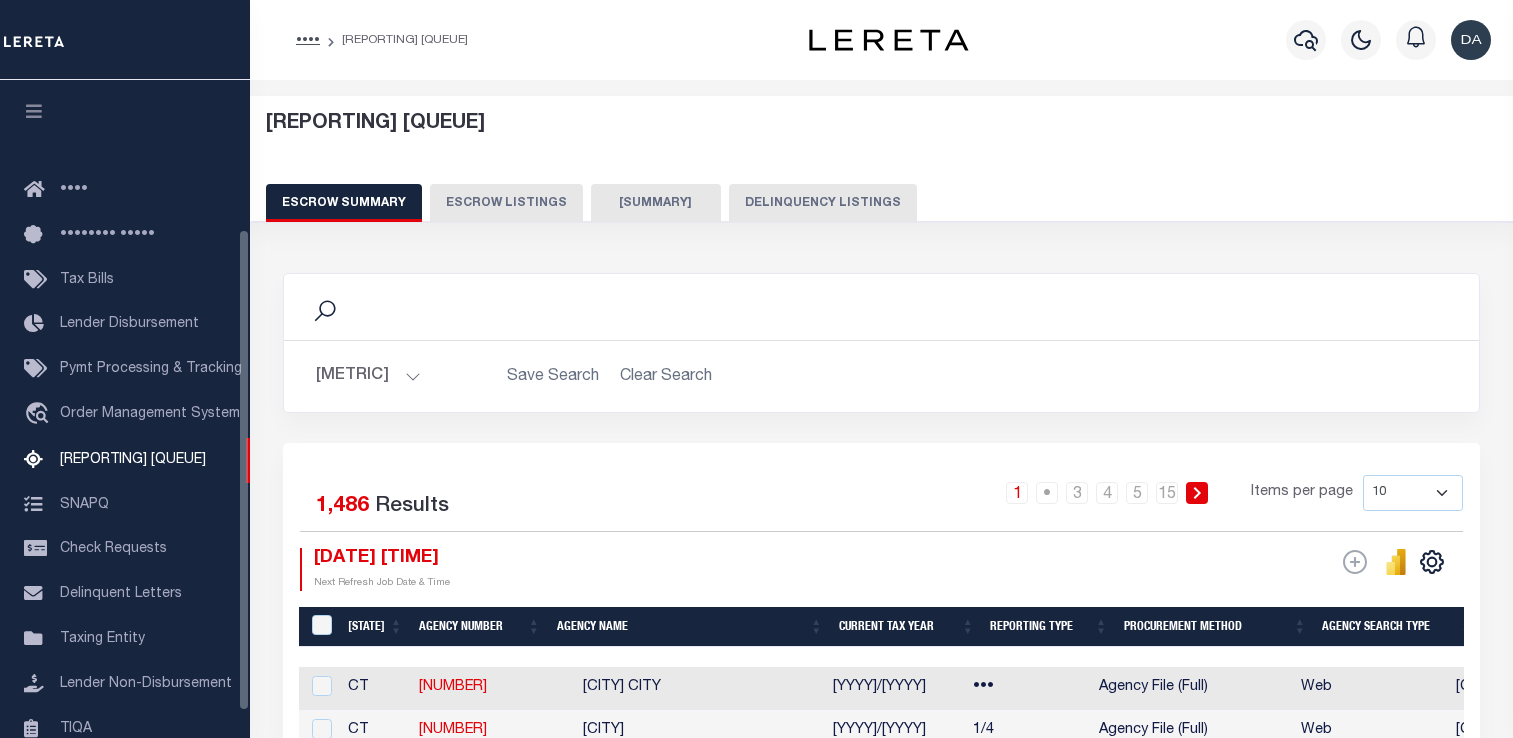 scroll, scrollTop: 0, scrollLeft: 0, axis: both 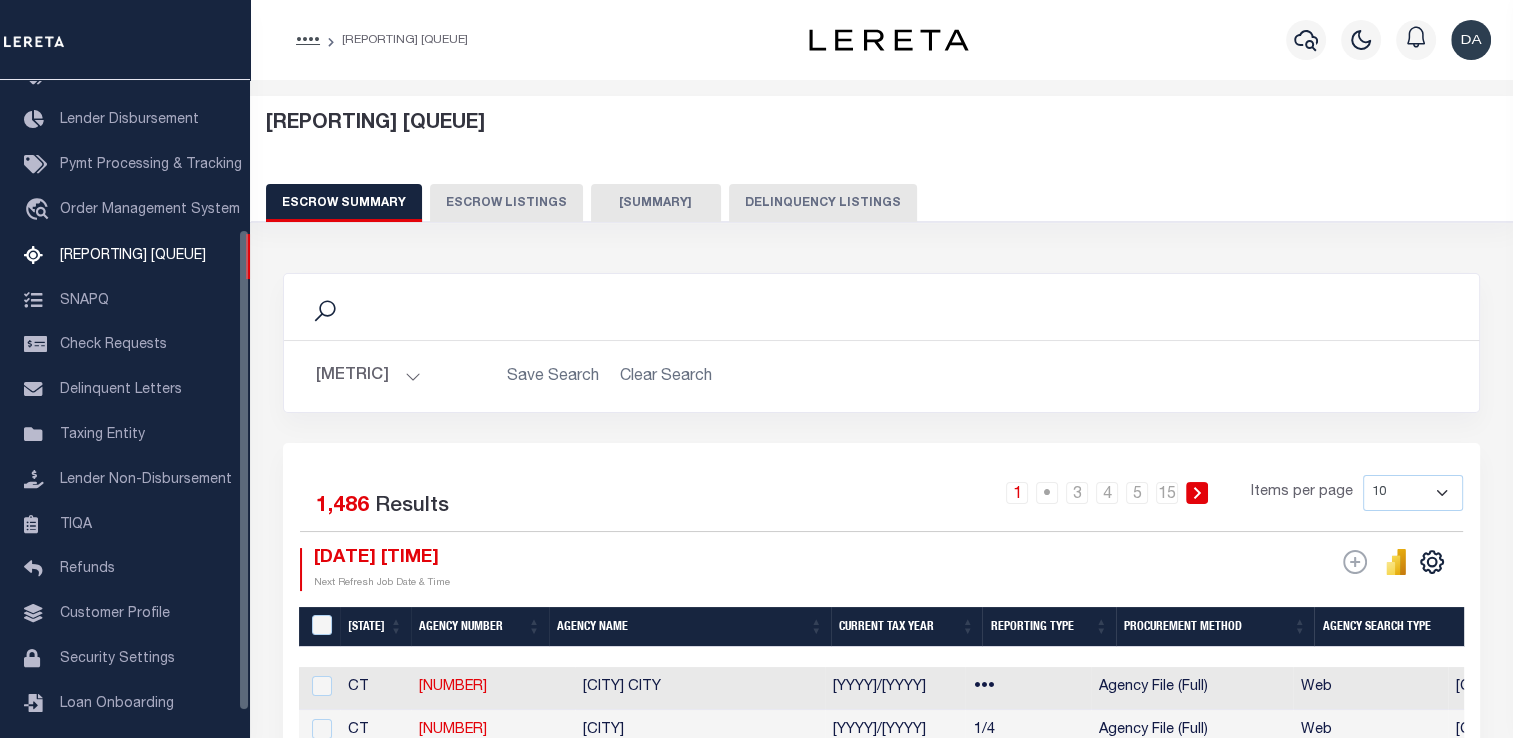 click on "Delinquency Summary" at bounding box center (656, 203) 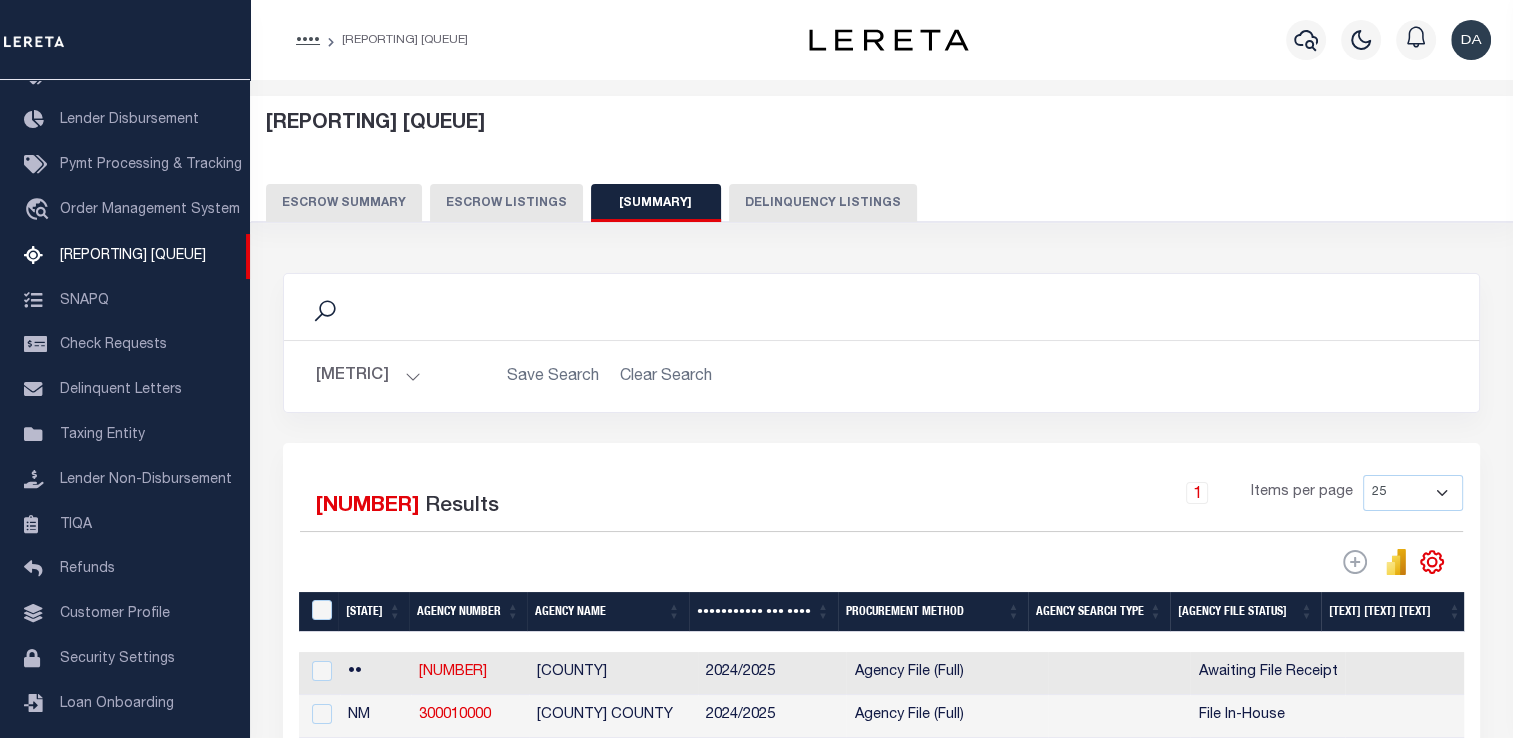 click on "Advanced Search" at bounding box center [397, 376] 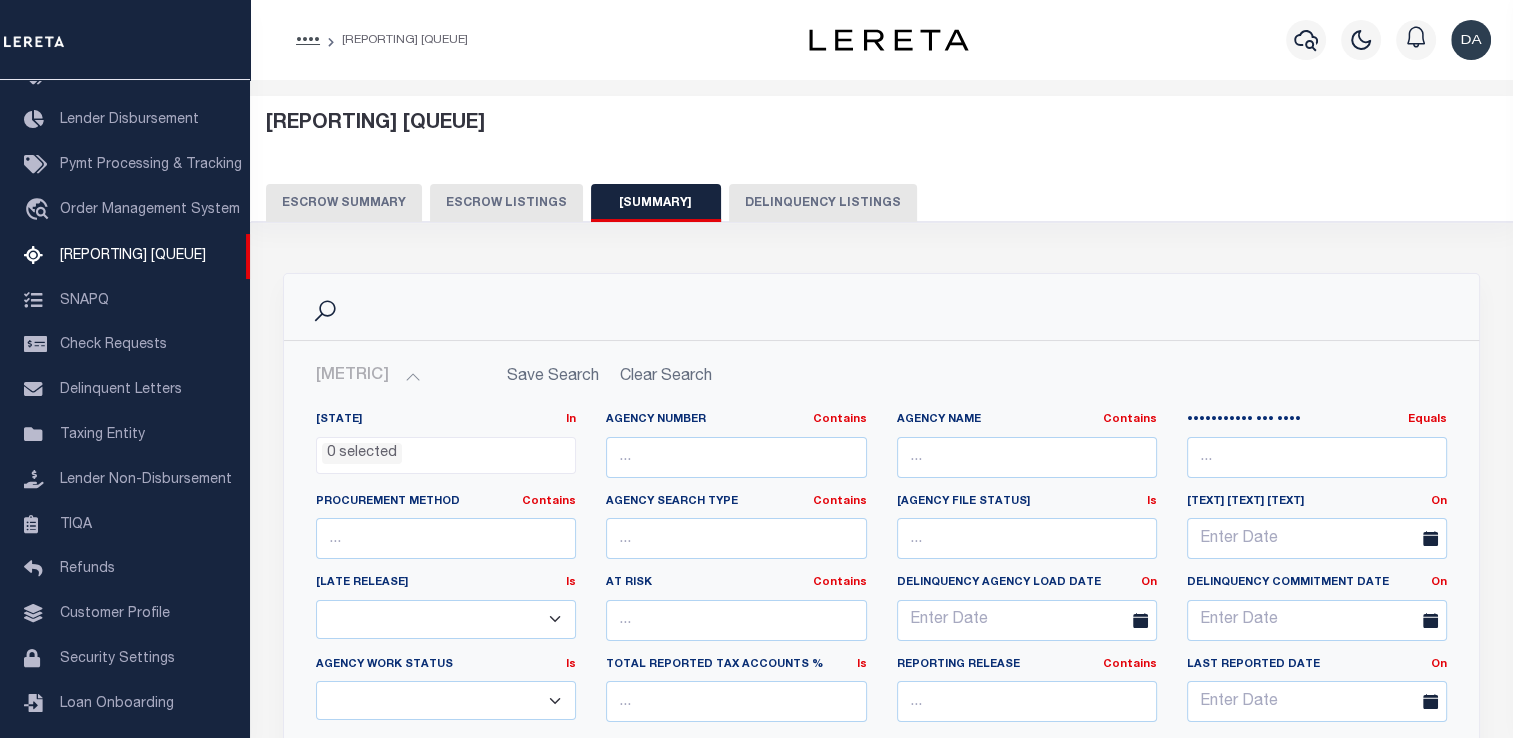 scroll, scrollTop: 400, scrollLeft: 0, axis: vertical 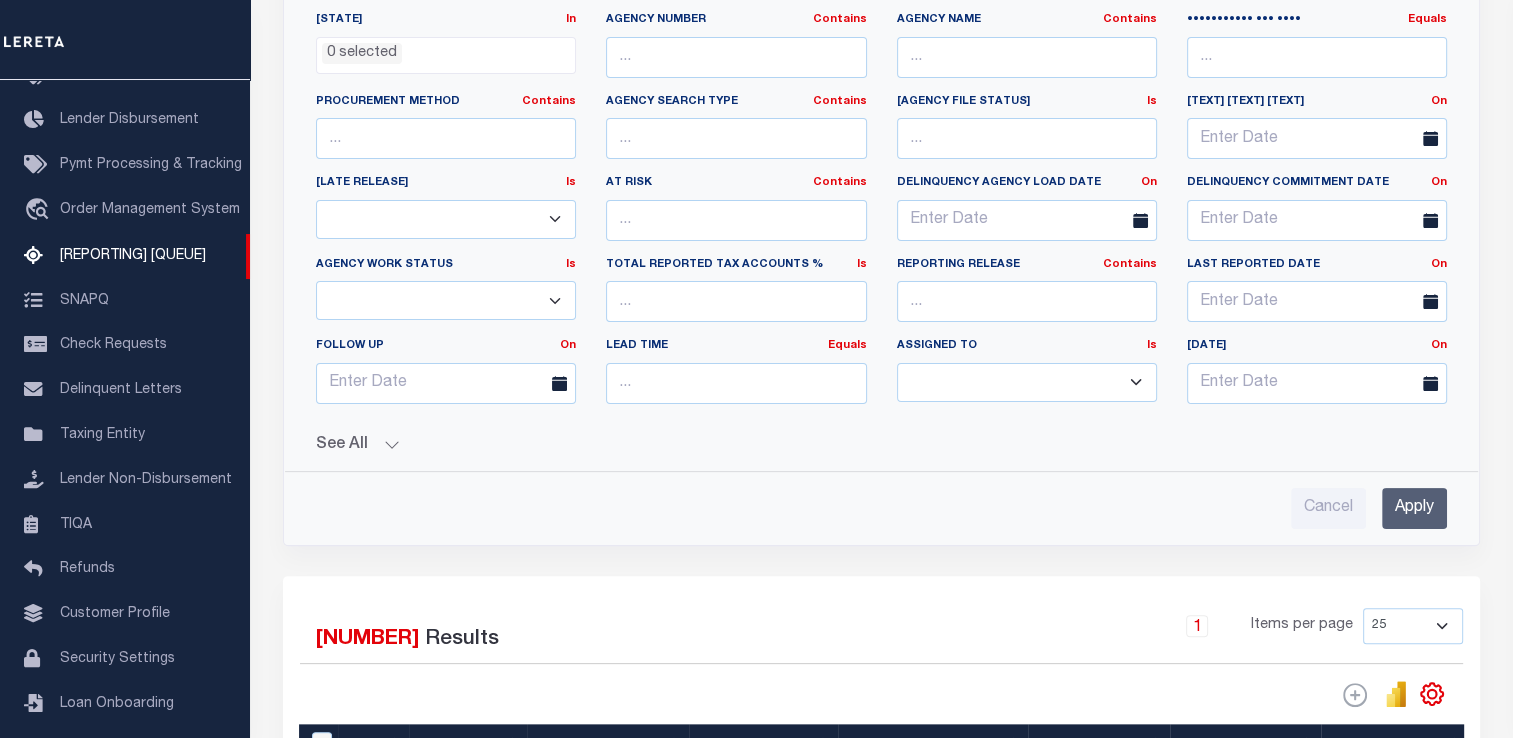 click on "See All" at bounding box center [881, 445] 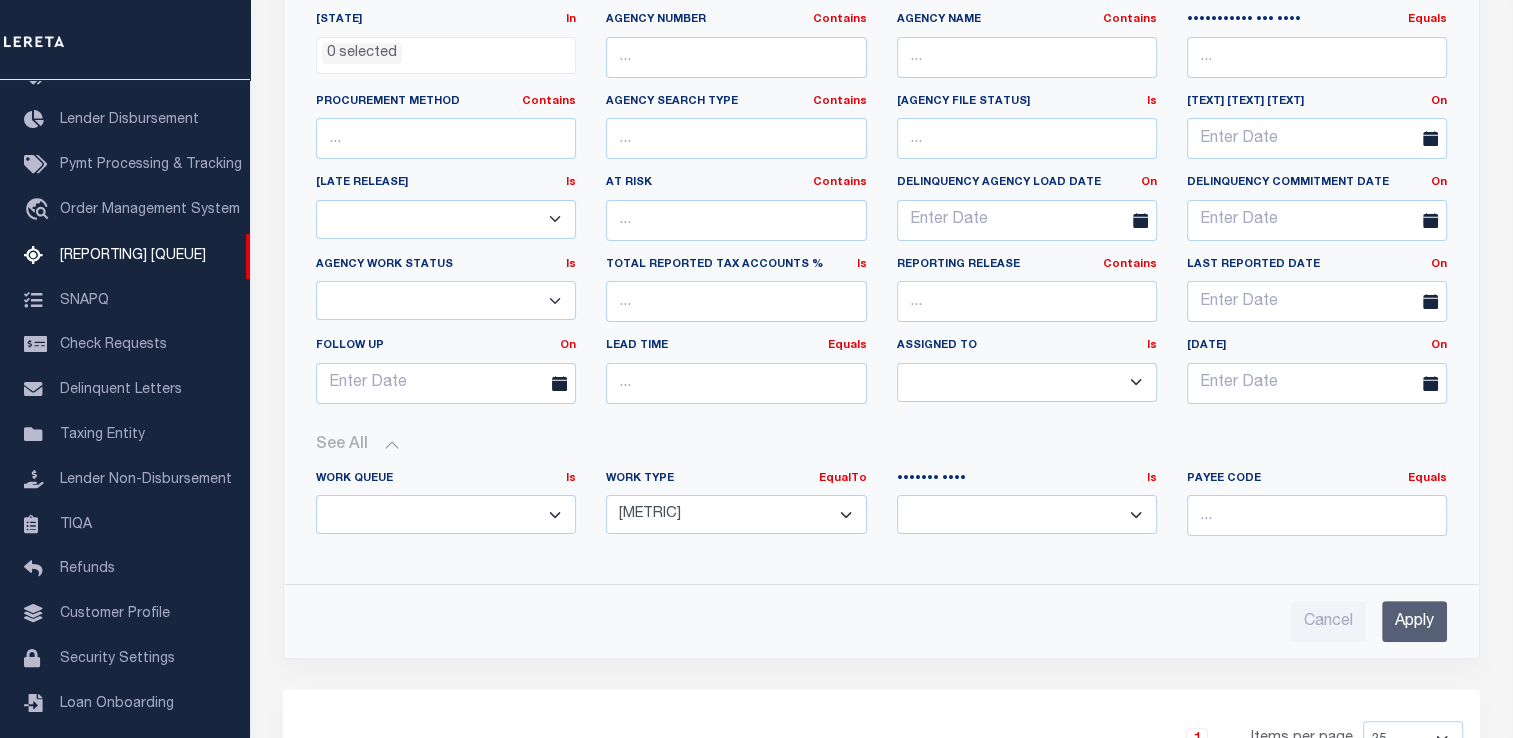 scroll, scrollTop: 1000, scrollLeft: 0, axis: vertical 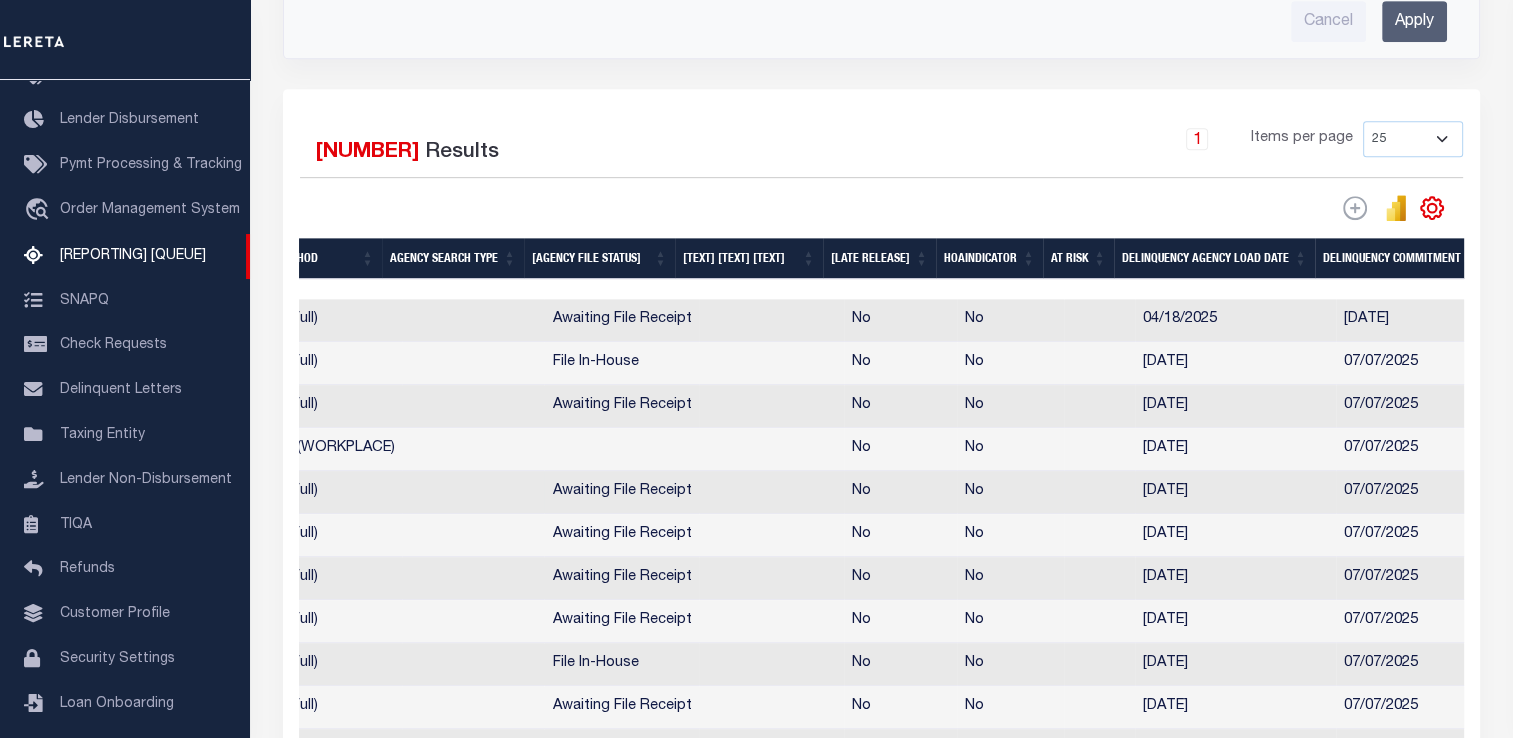 drag, startPoint x: 896, startPoint y: 503, endPoint x: 1160, endPoint y: 495, distance: 264.1212 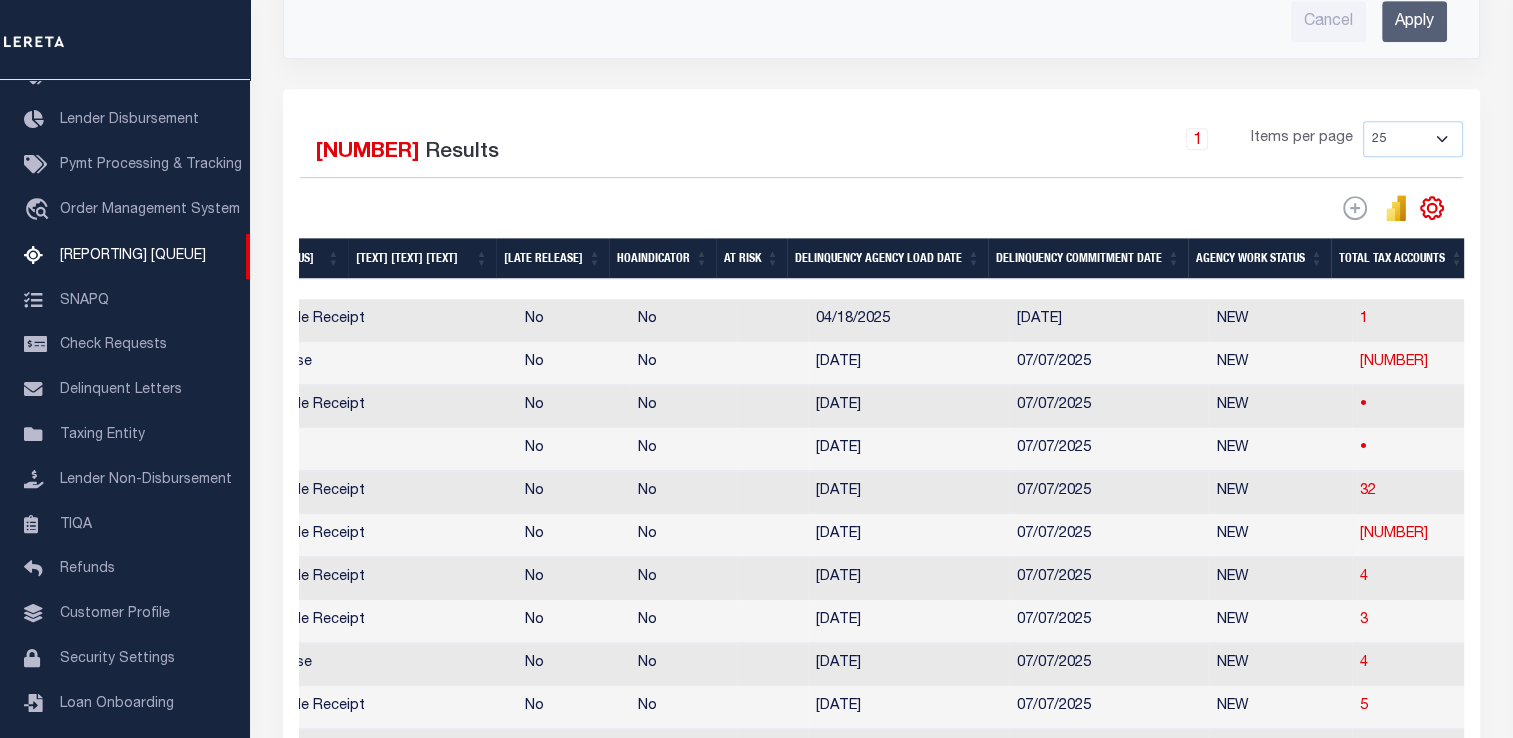 scroll, scrollTop: 0, scrollLeft: 1055, axis: horizontal 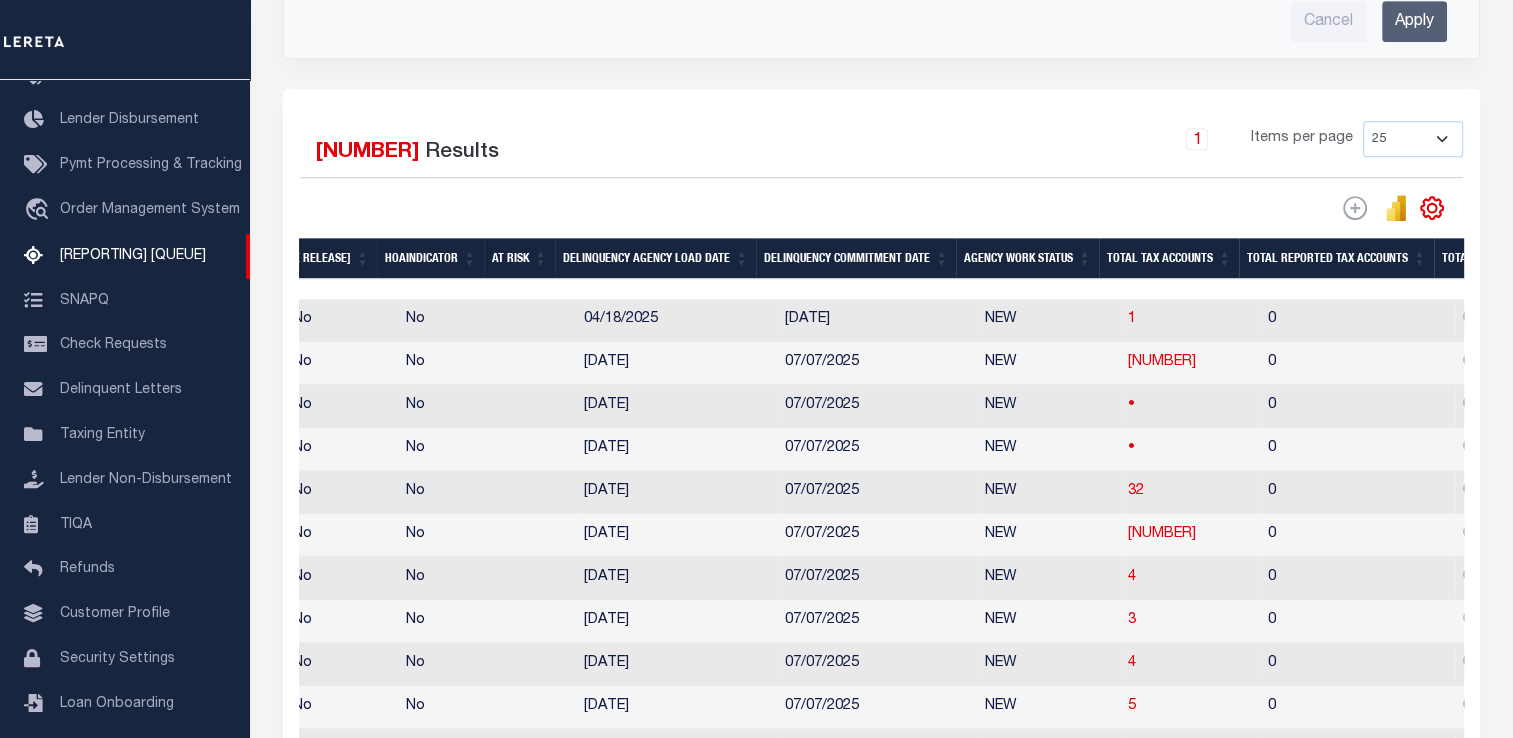 drag, startPoint x: 980, startPoint y: 506, endPoint x: 1115, endPoint y: 526, distance: 136.47343 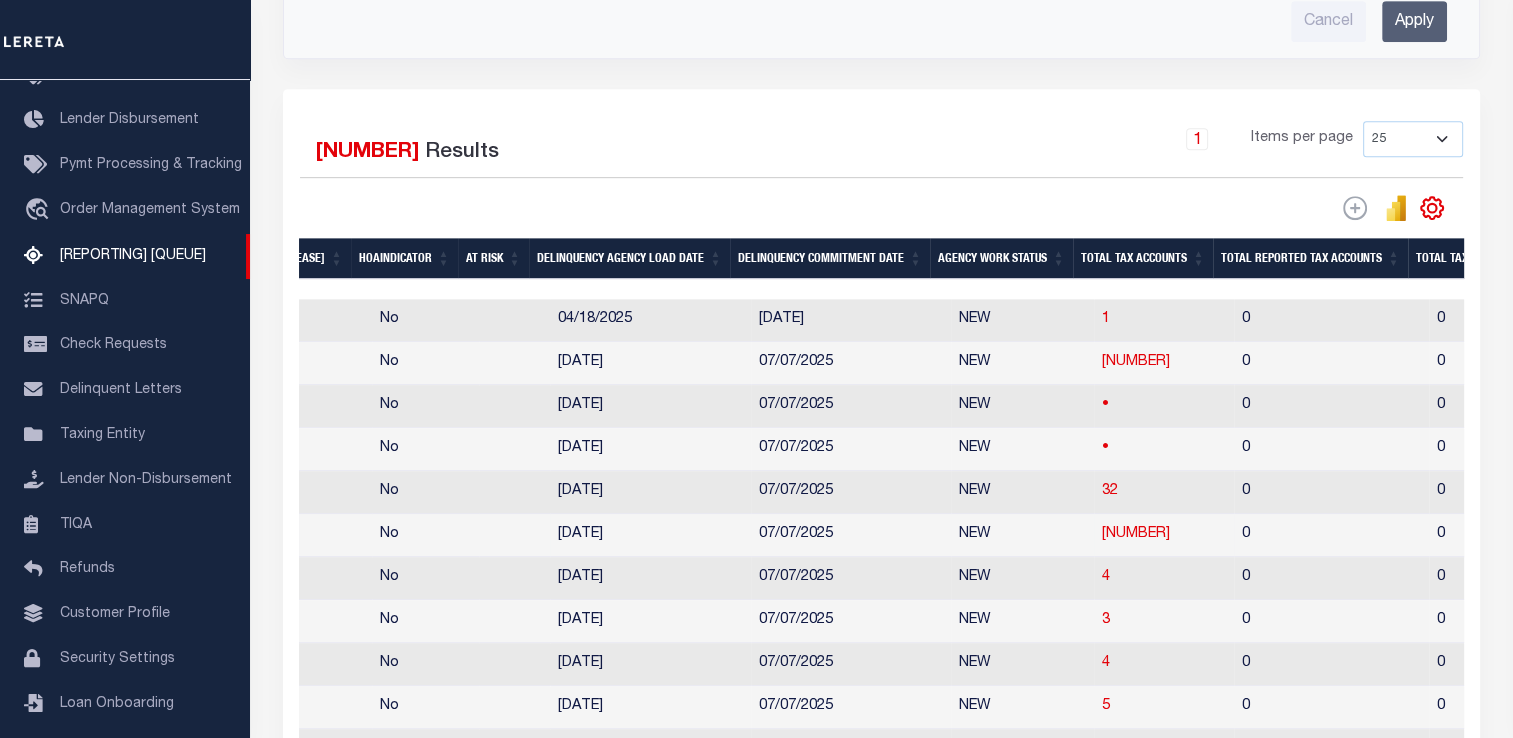 scroll, scrollTop: 0, scrollLeft: 1315, axis: horizontal 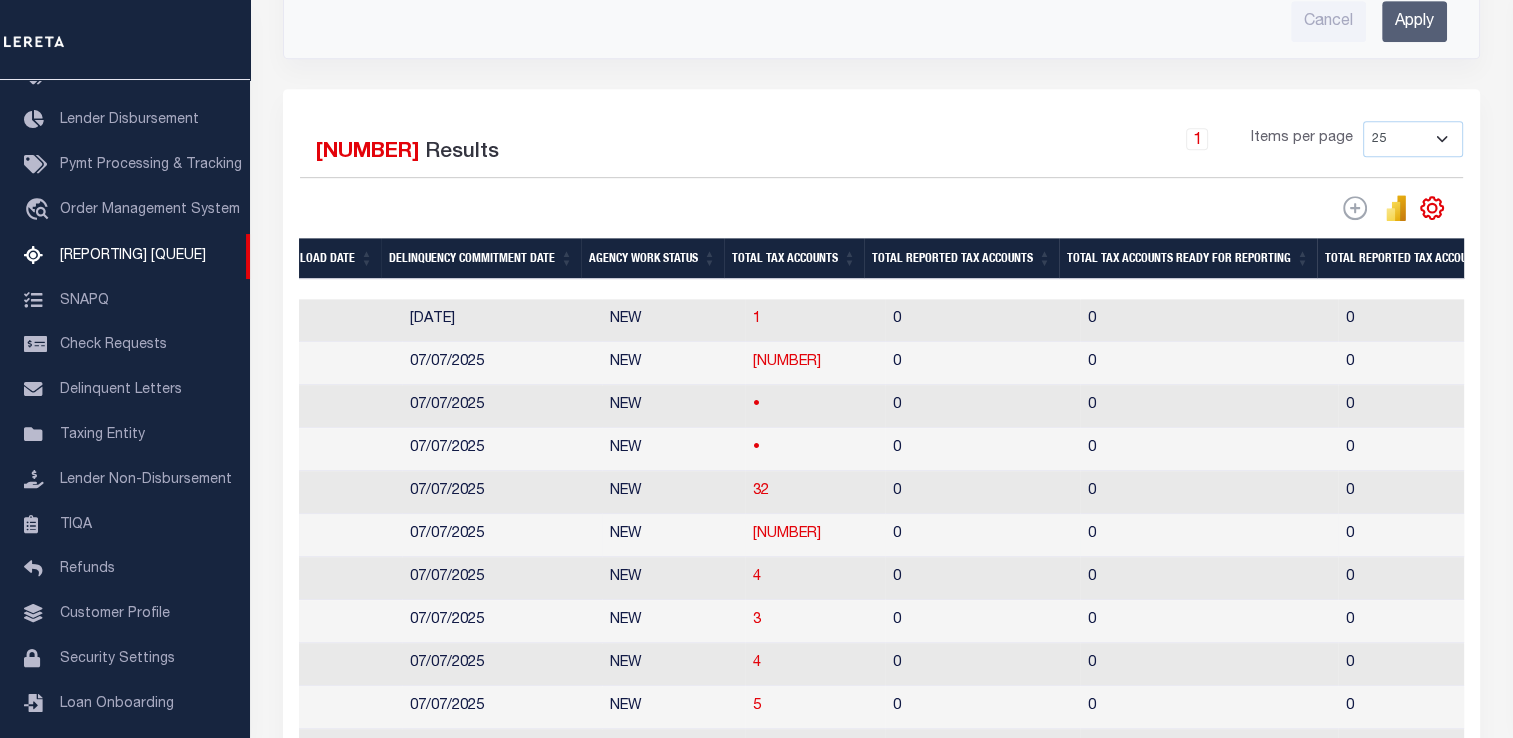 drag, startPoint x: 1043, startPoint y: 534, endPoint x: 1096, endPoint y: 541, distance: 53.460266 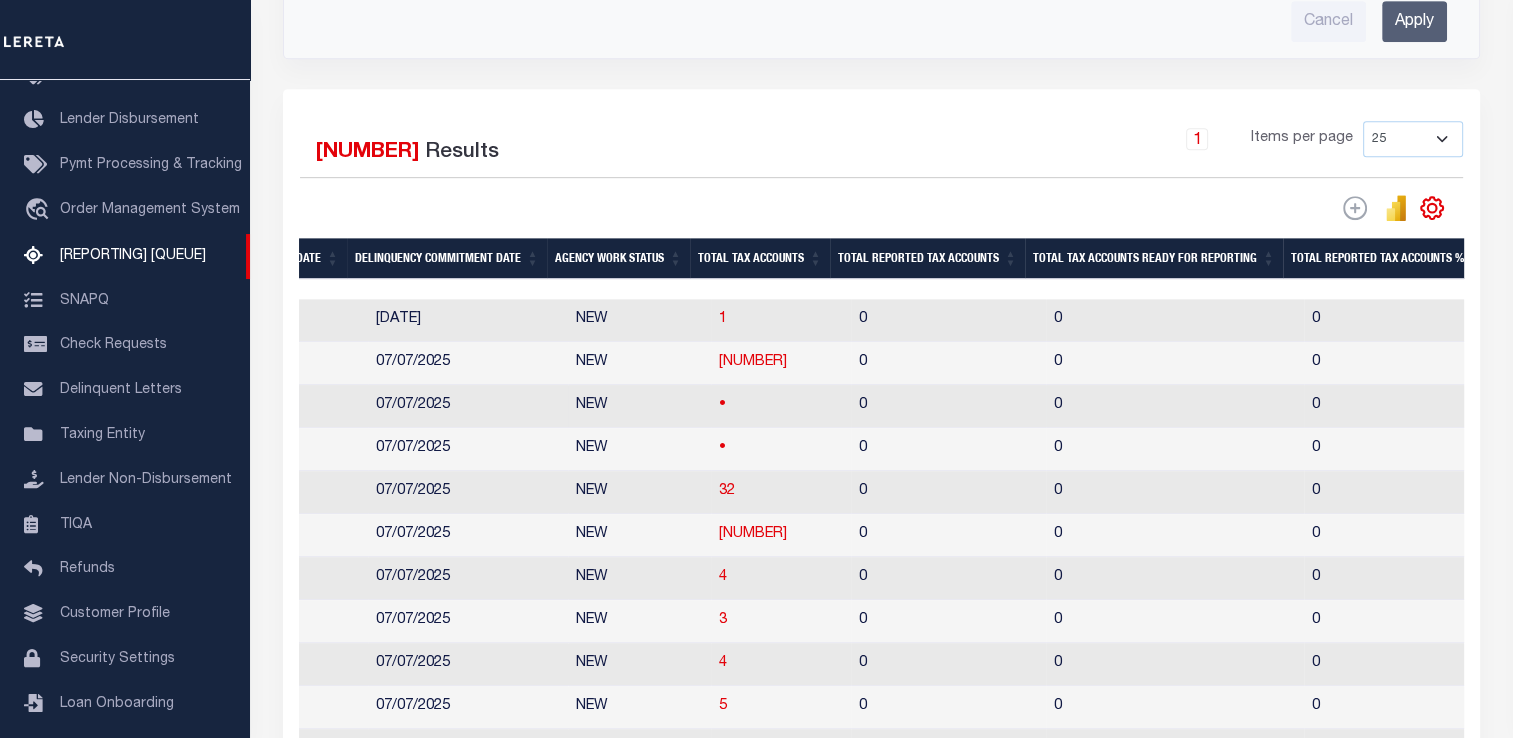 scroll, scrollTop: 0, scrollLeft: 1653, axis: horizontal 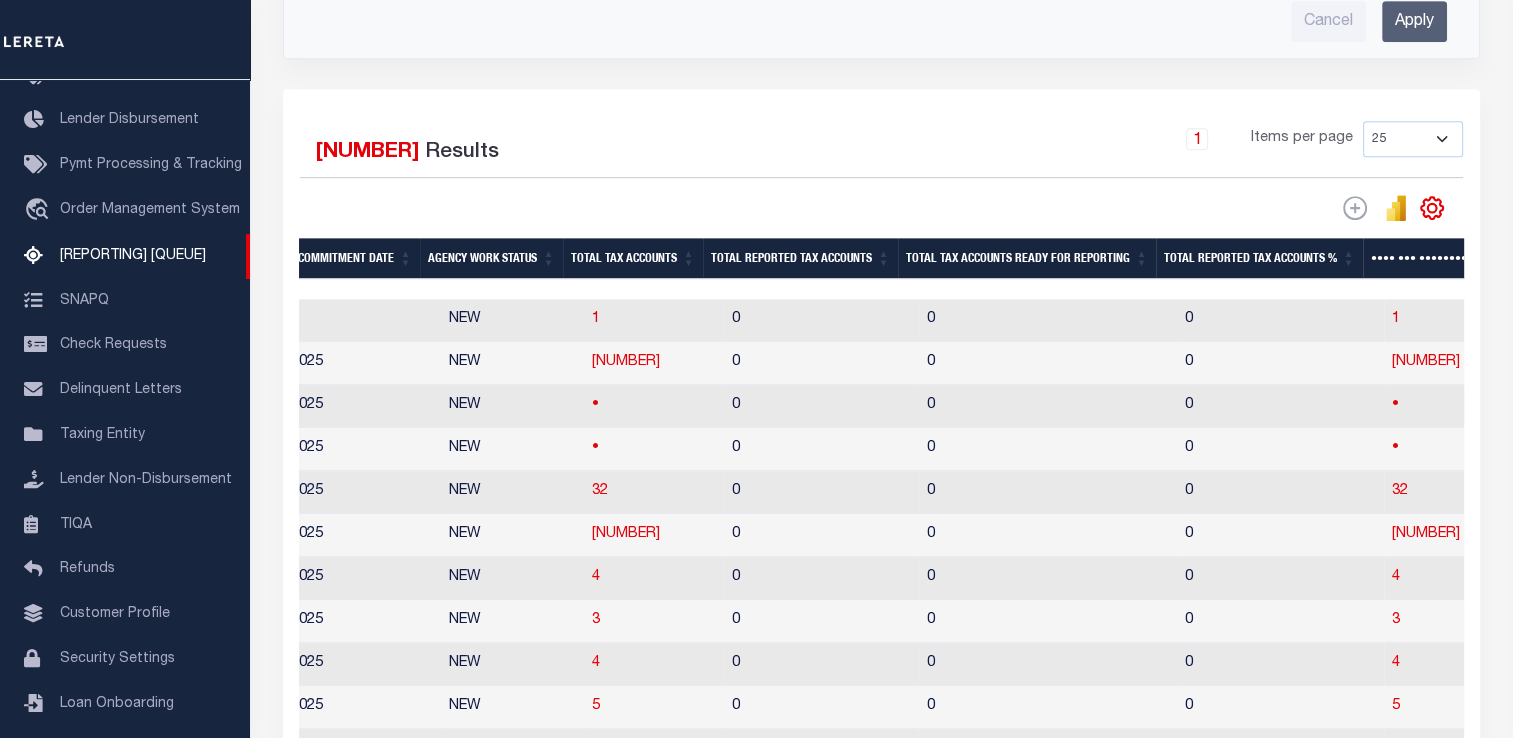 drag, startPoint x: 1050, startPoint y: 381, endPoint x: 1139, endPoint y: 394, distance: 89.94443 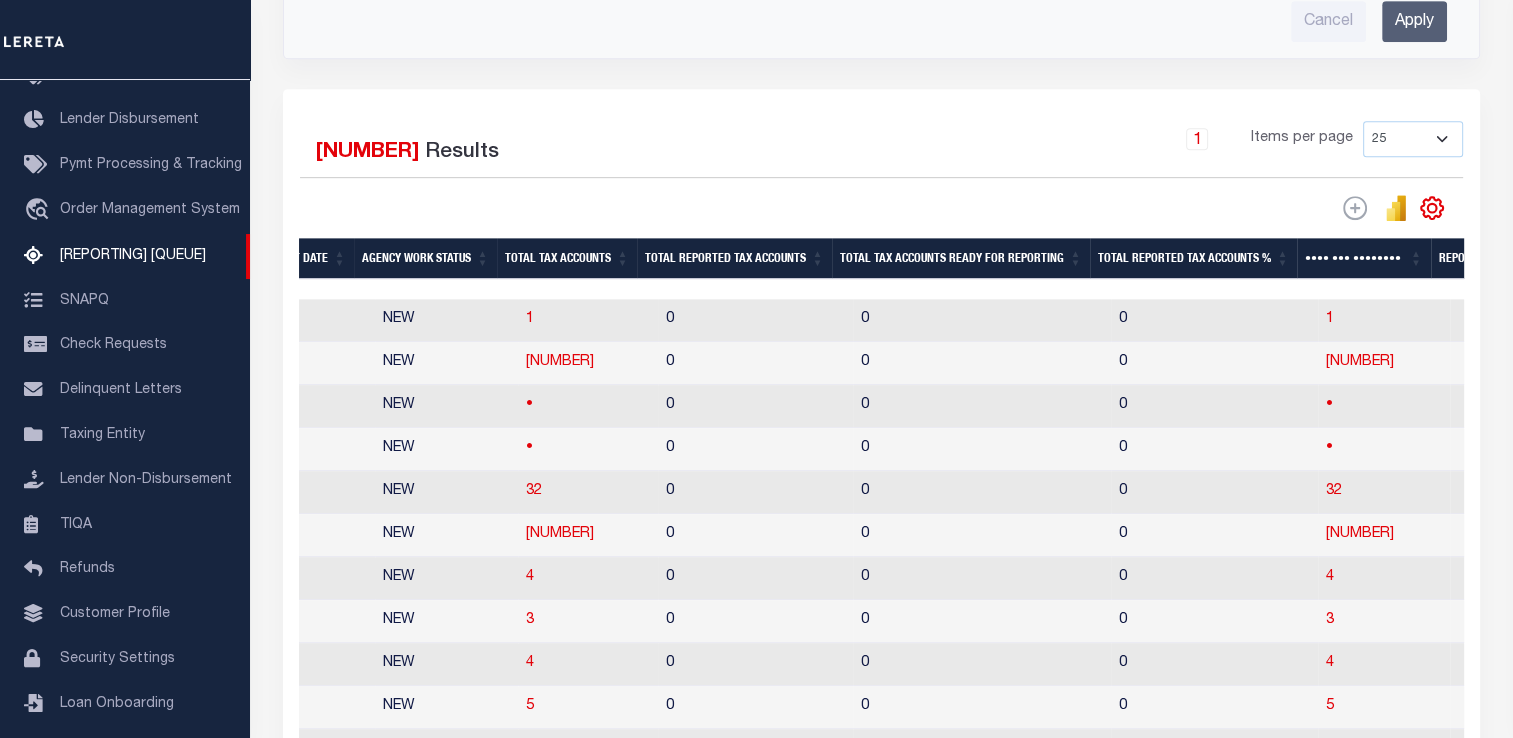 click on "Total Reported Tax Accounts" at bounding box center (734, 258) 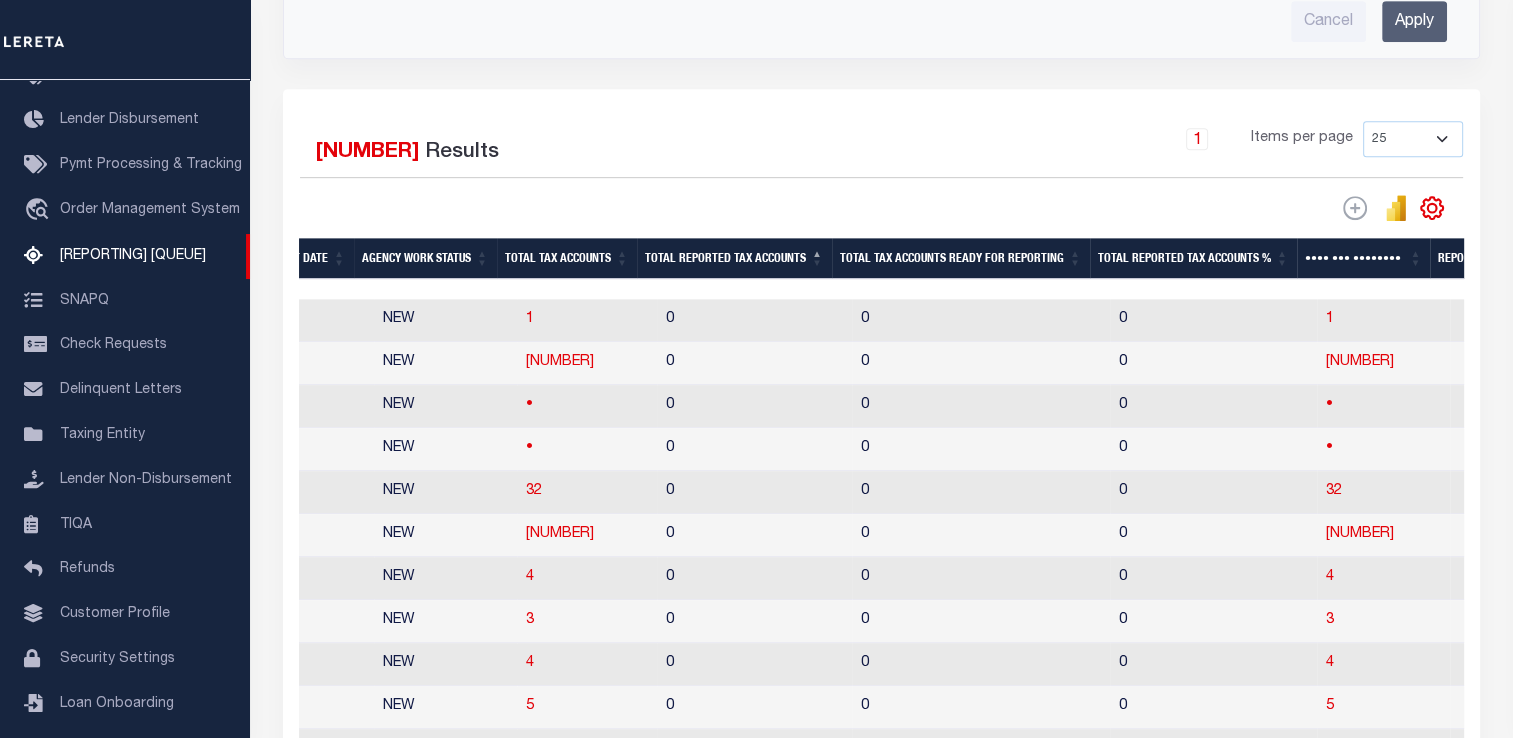 click on "Total Reported Tax Accounts" at bounding box center (734, 258) 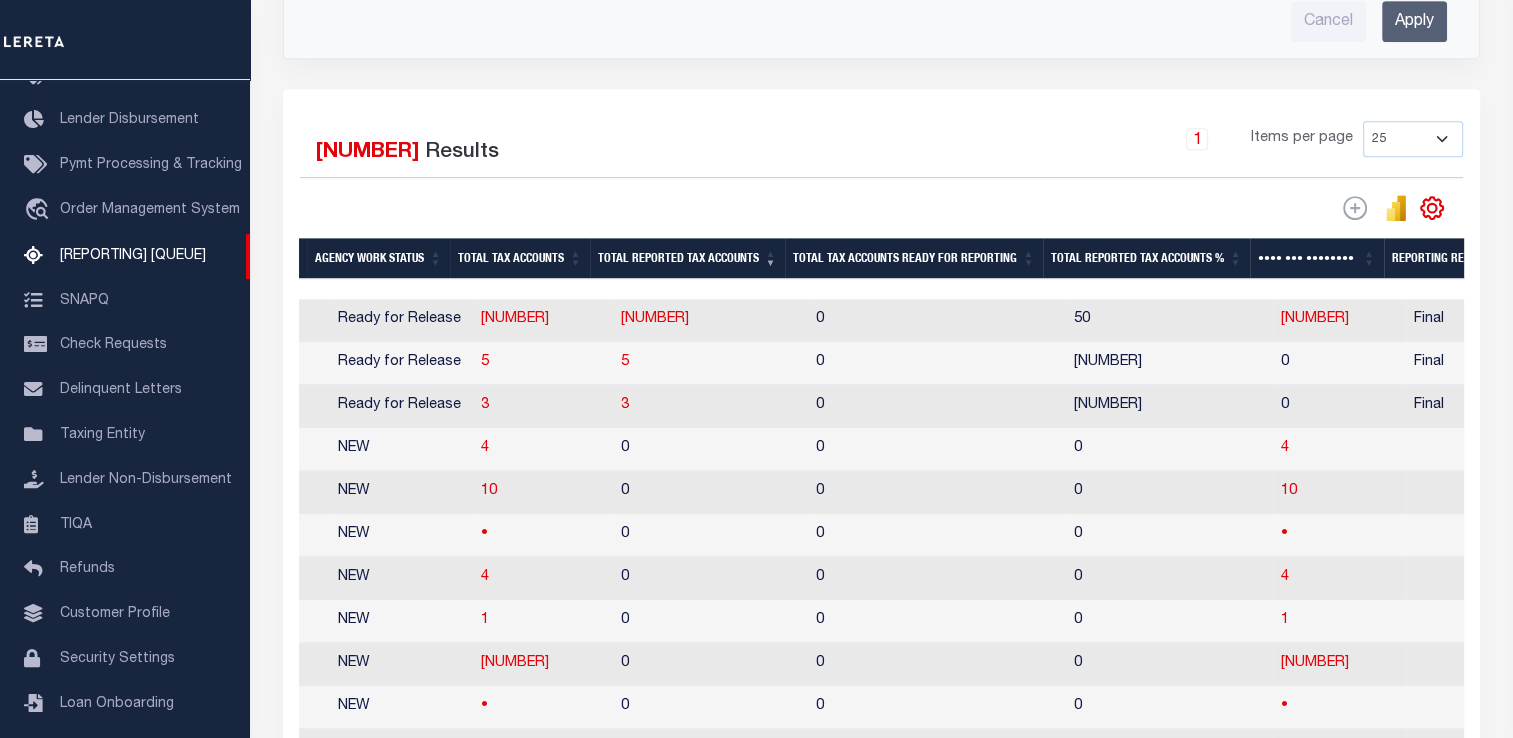 drag, startPoint x: 725, startPoint y: 417, endPoint x: 797, endPoint y: 424, distance: 72.33948 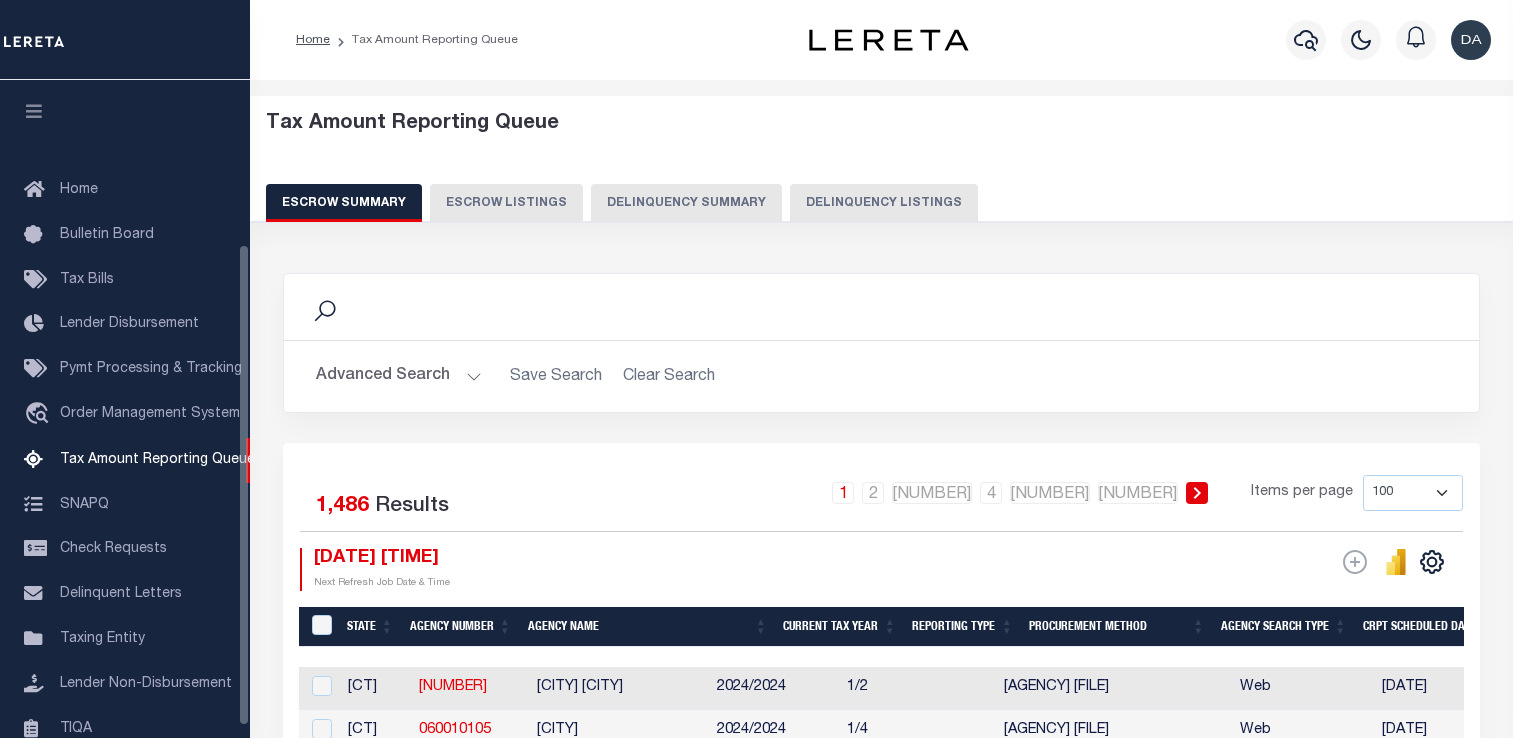 scroll, scrollTop: 153, scrollLeft: 0, axis: vertical 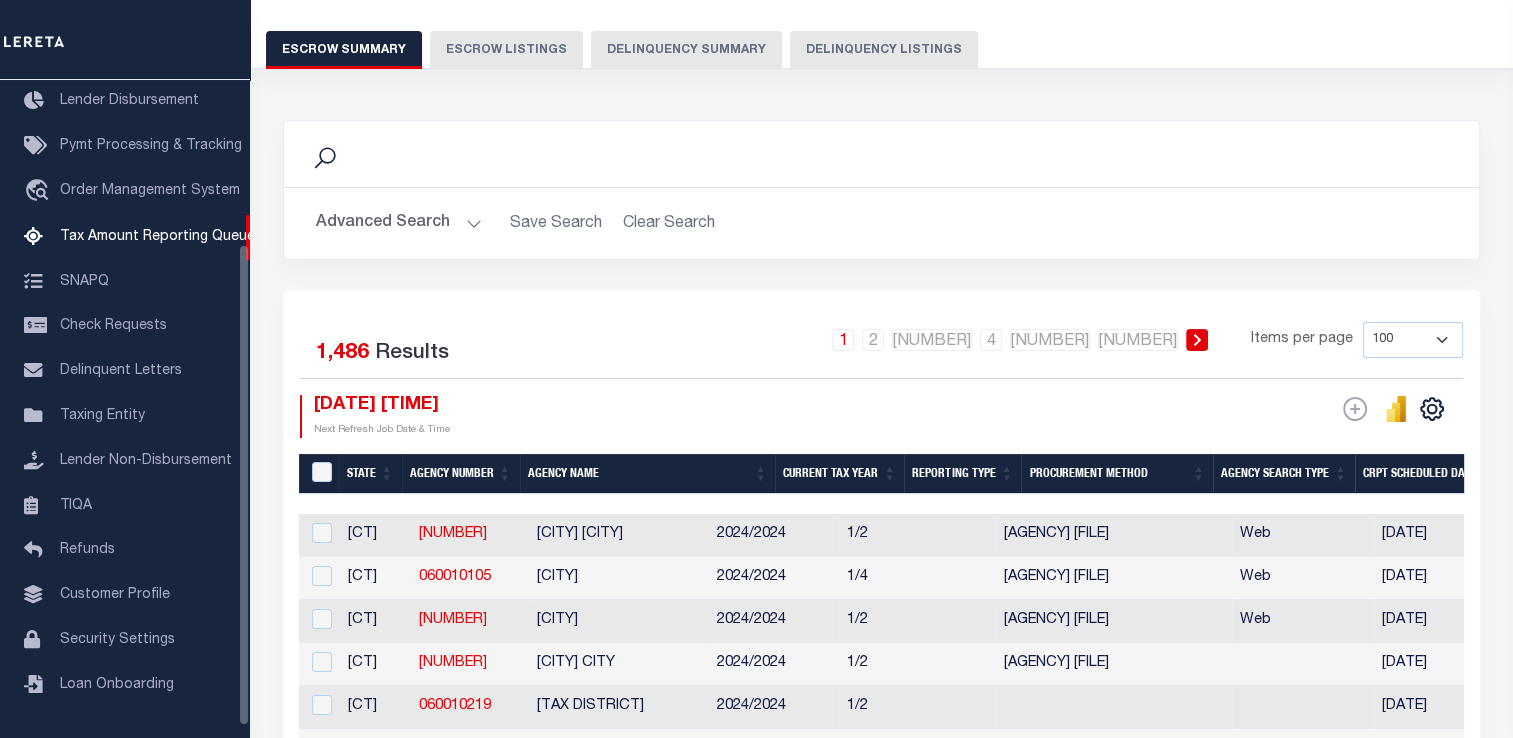 click on "Delinquency Summary" at bounding box center (686, 50) 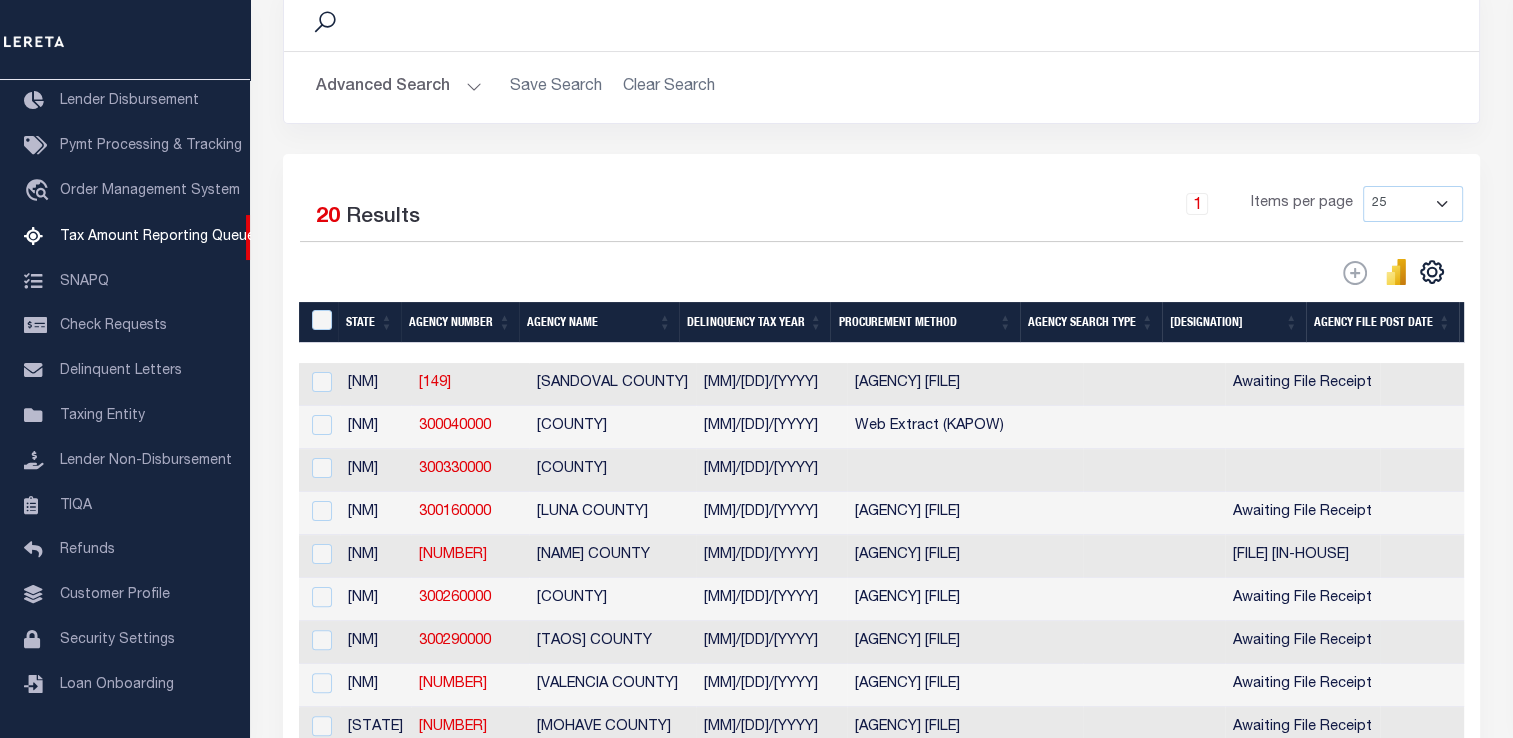 scroll, scrollTop: 453, scrollLeft: 0, axis: vertical 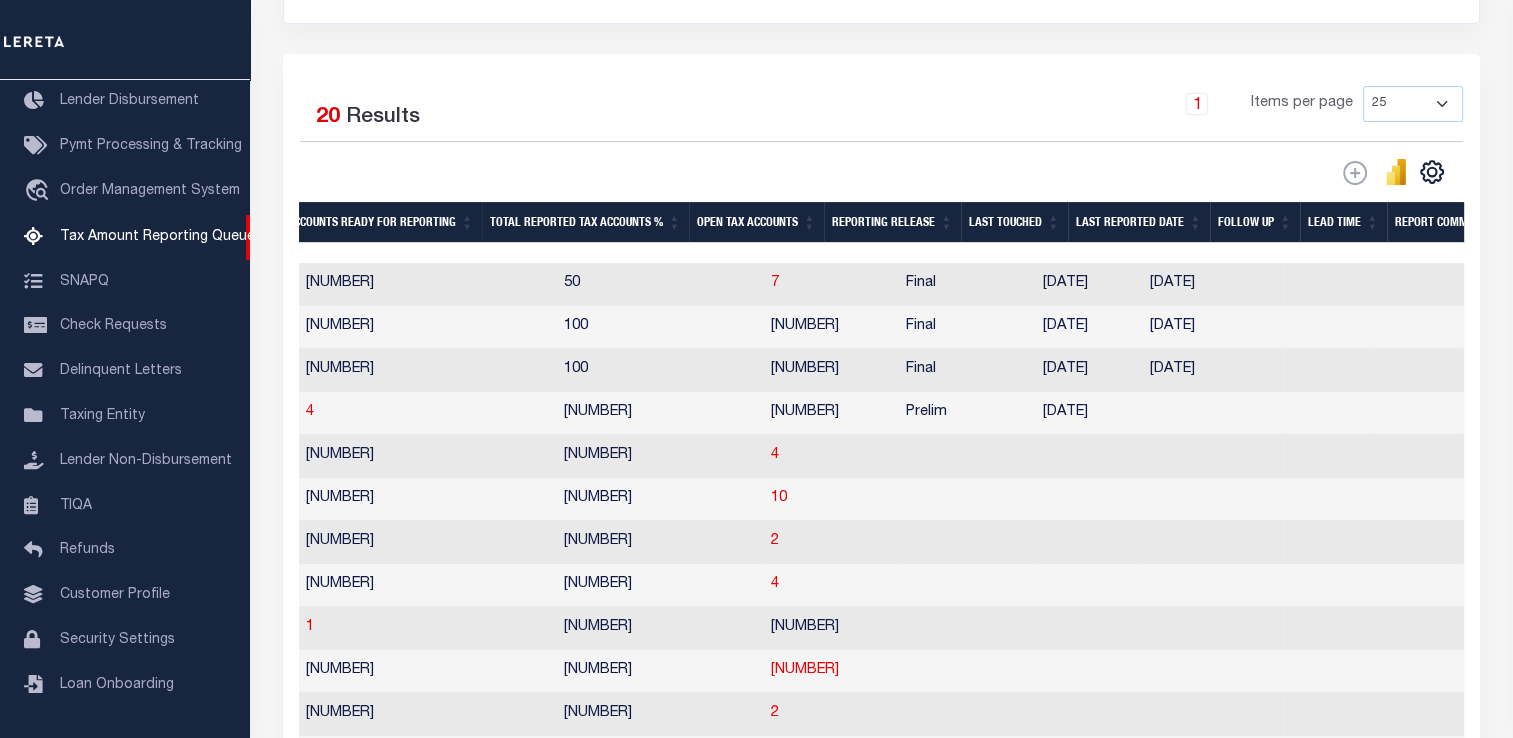 drag, startPoint x: 818, startPoint y: 526, endPoint x: 930, endPoint y: 521, distance: 112.11155 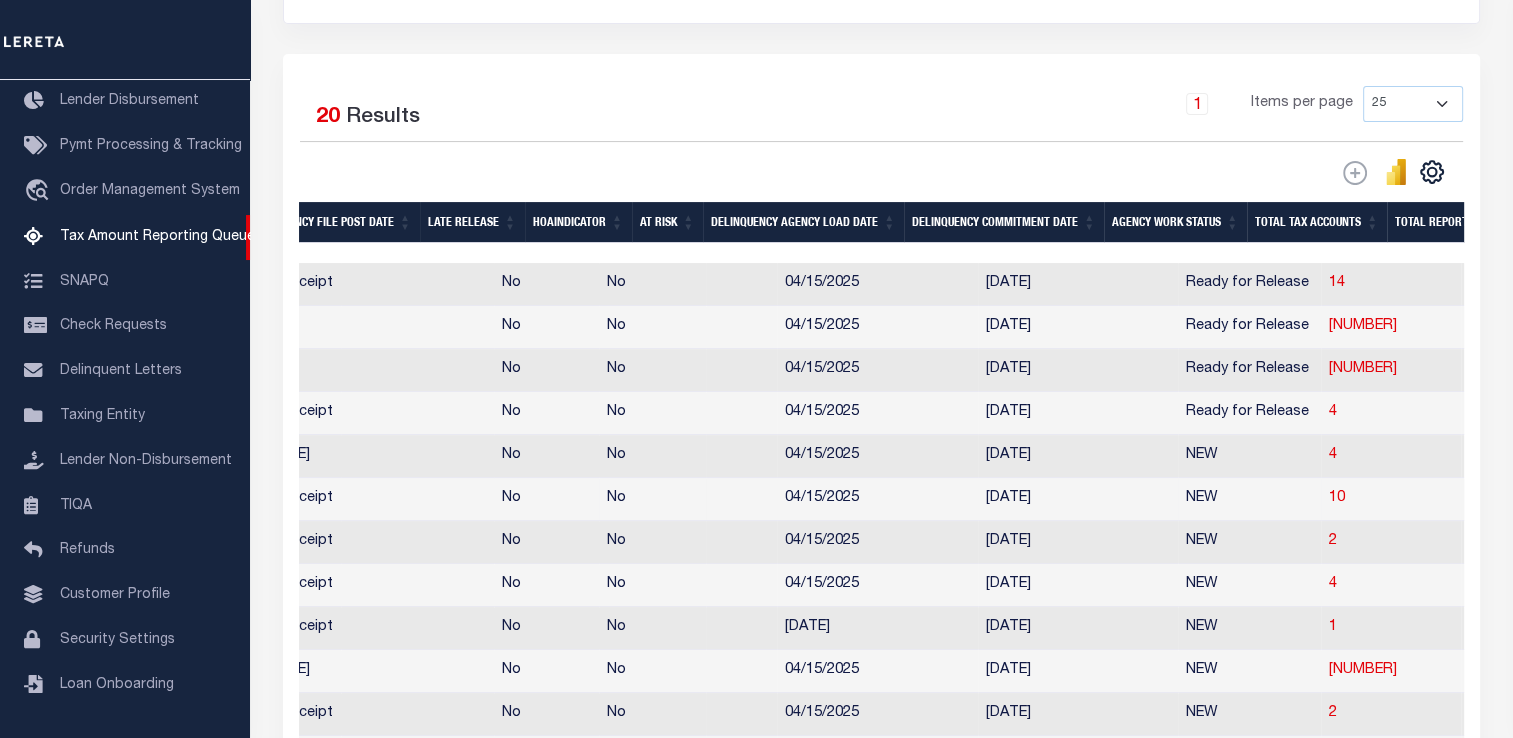 drag, startPoint x: 1126, startPoint y: 516, endPoint x: 792, endPoint y: 506, distance: 334.14966 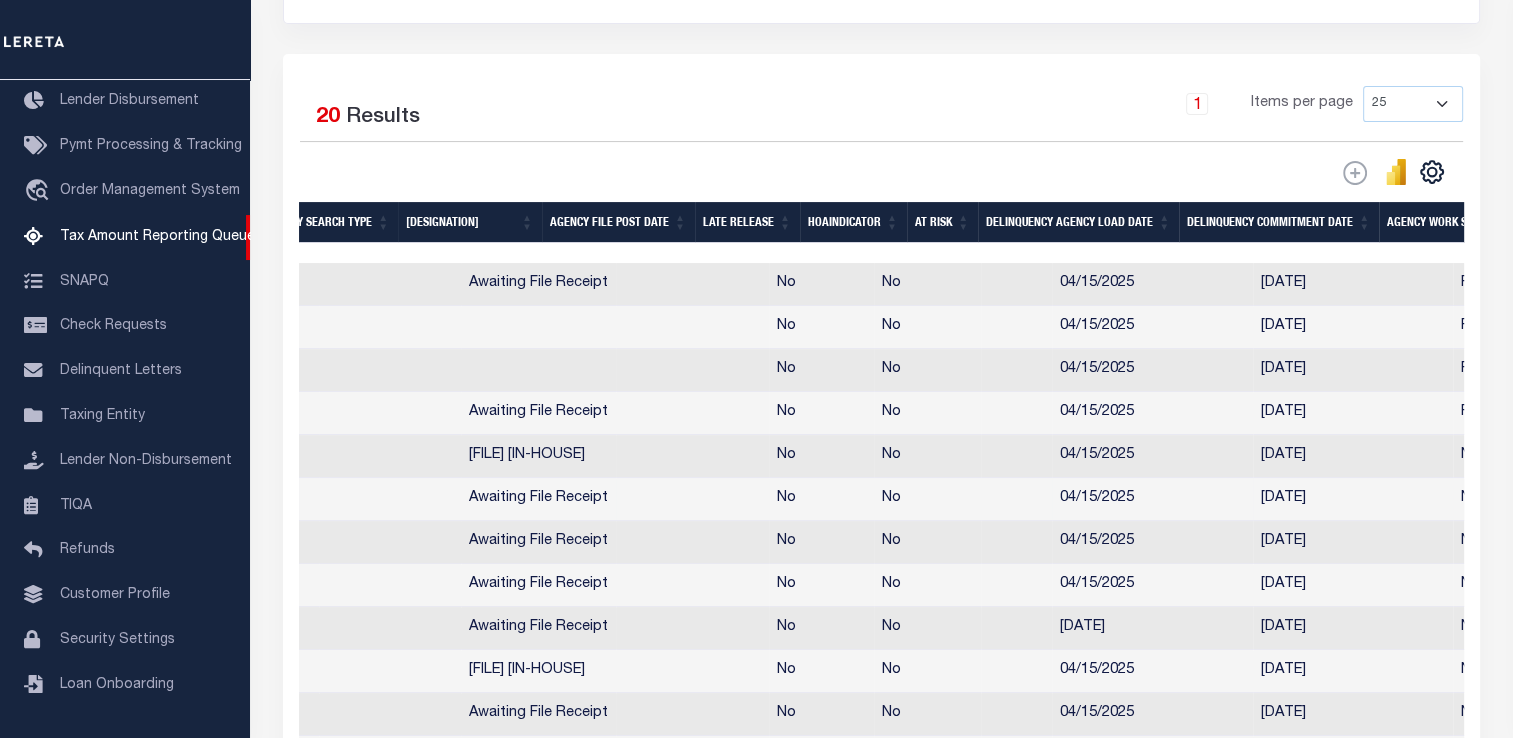 drag, startPoint x: 939, startPoint y: 508, endPoint x: 1072, endPoint y: 510, distance: 133.01503 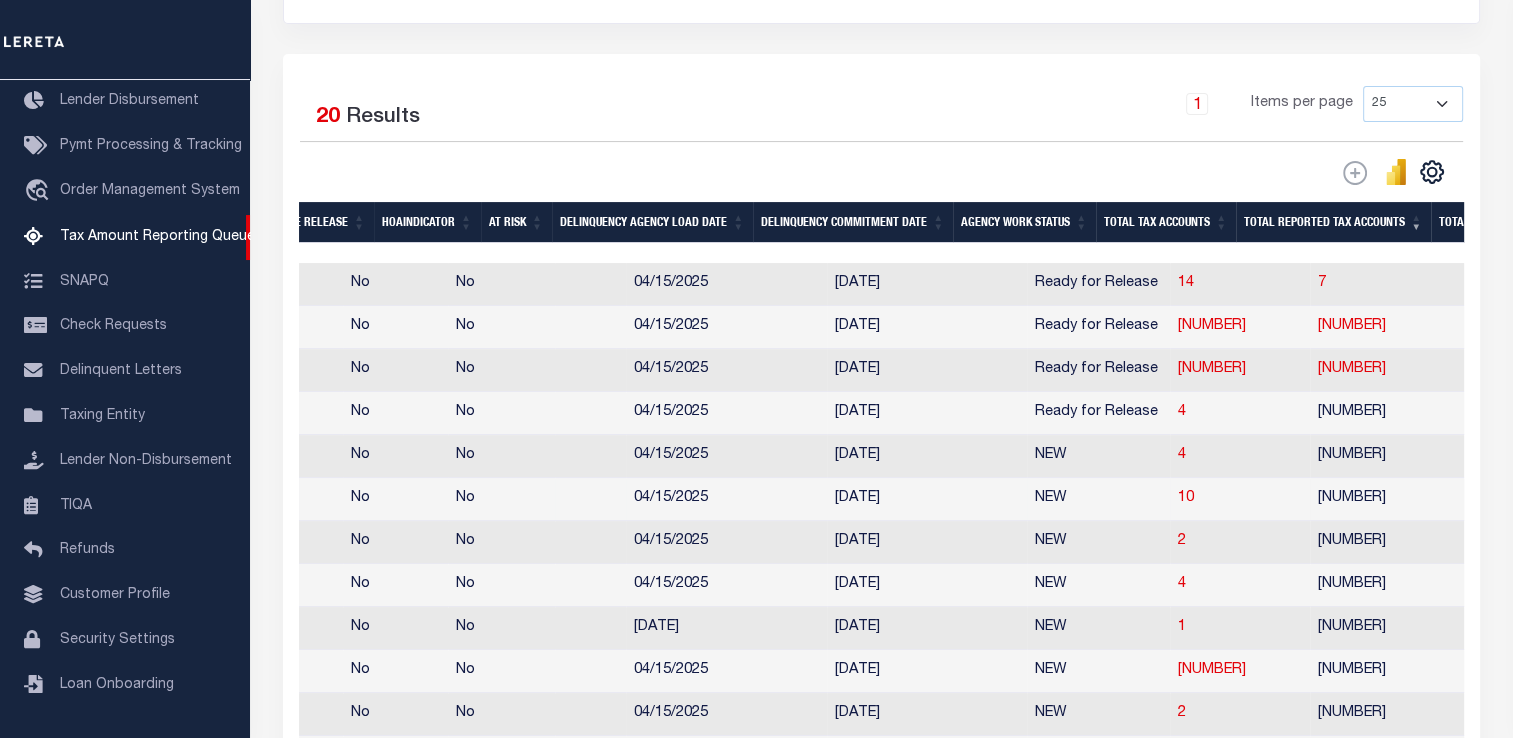 drag, startPoint x: 929, startPoint y: 506, endPoint x: 1072, endPoint y: 503, distance: 143.03146 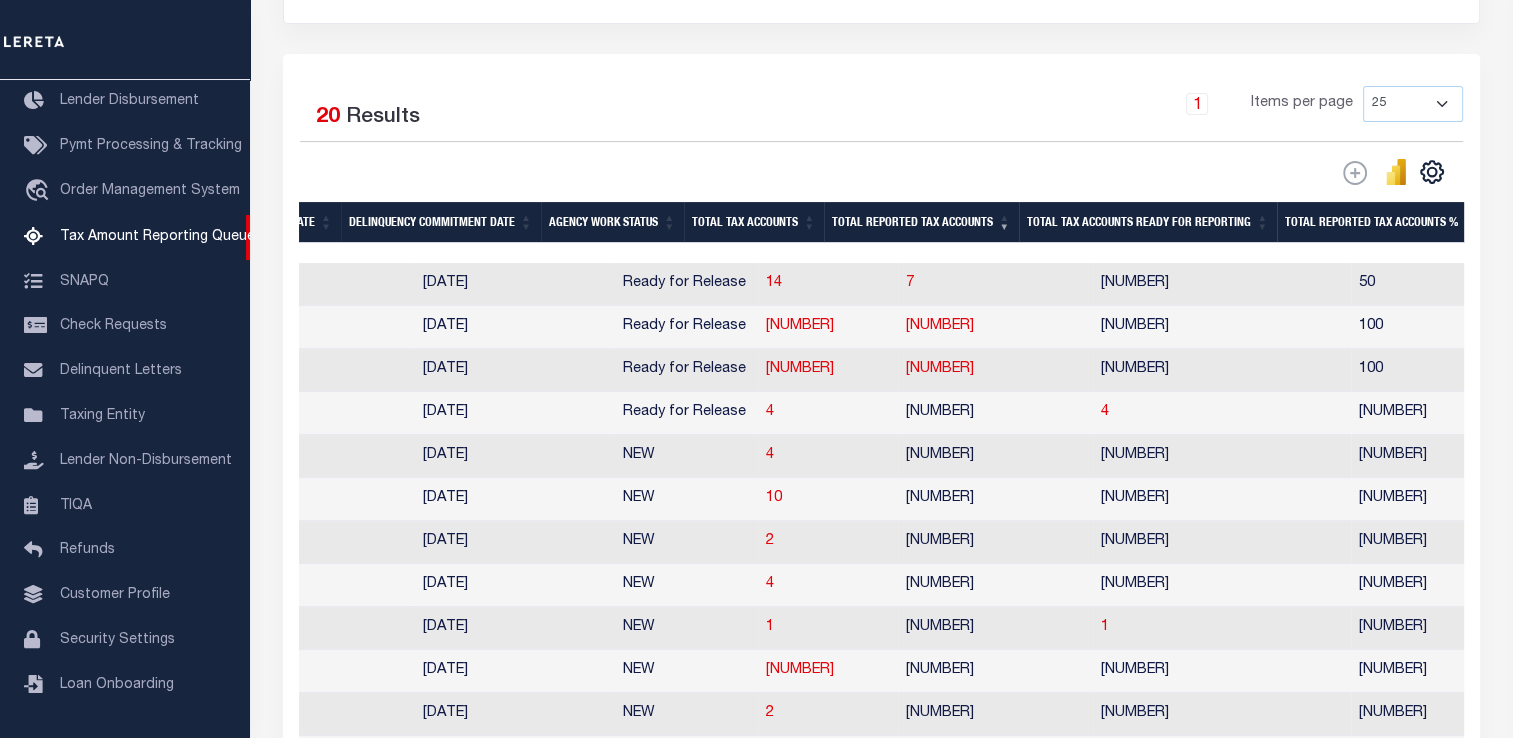 drag, startPoint x: 958, startPoint y: 492, endPoint x: 1064, endPoint y: 490, distance: 106.01887 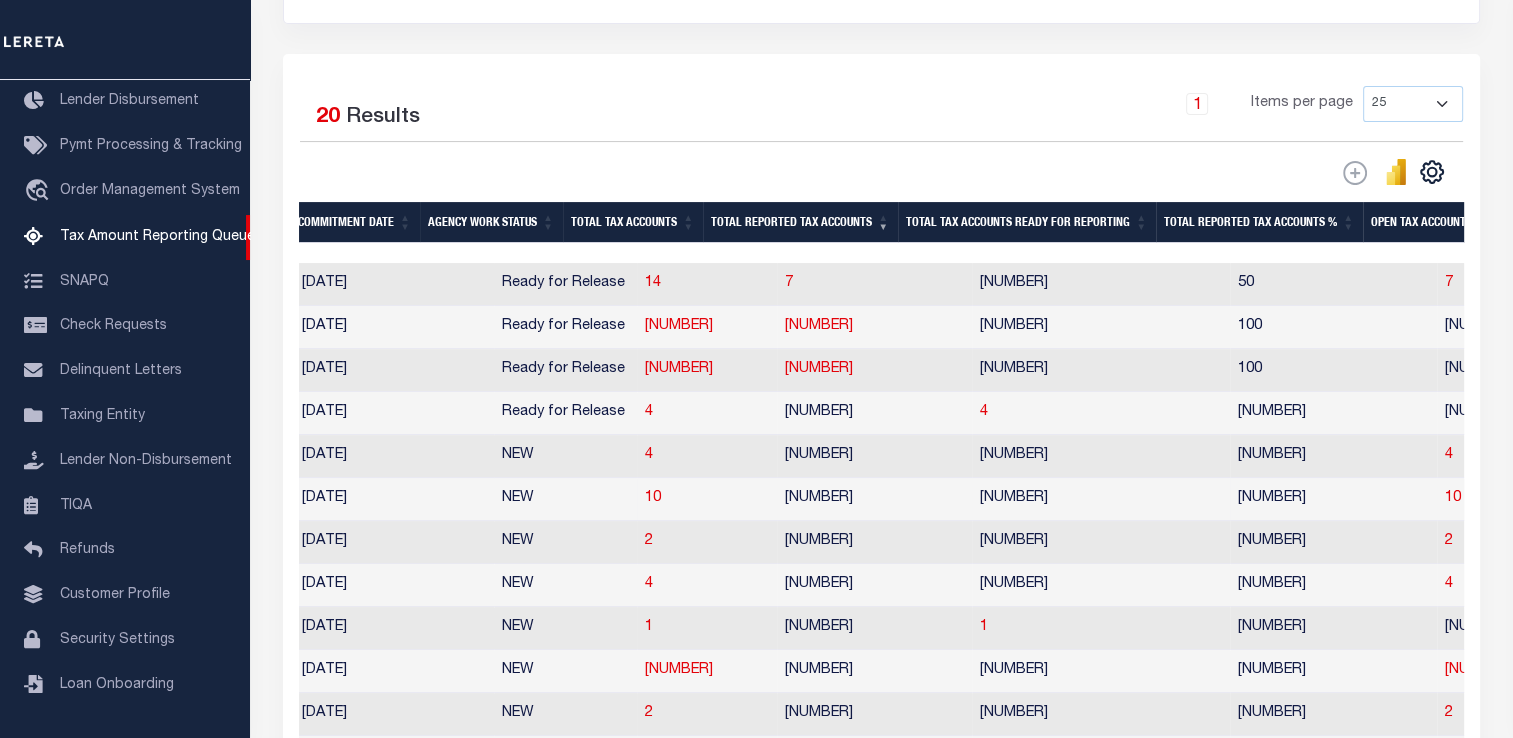 drag, startPoint x: 949, startPoint y: 486, endPoint x: 993, endPoint y: 490, distance: 44.181442 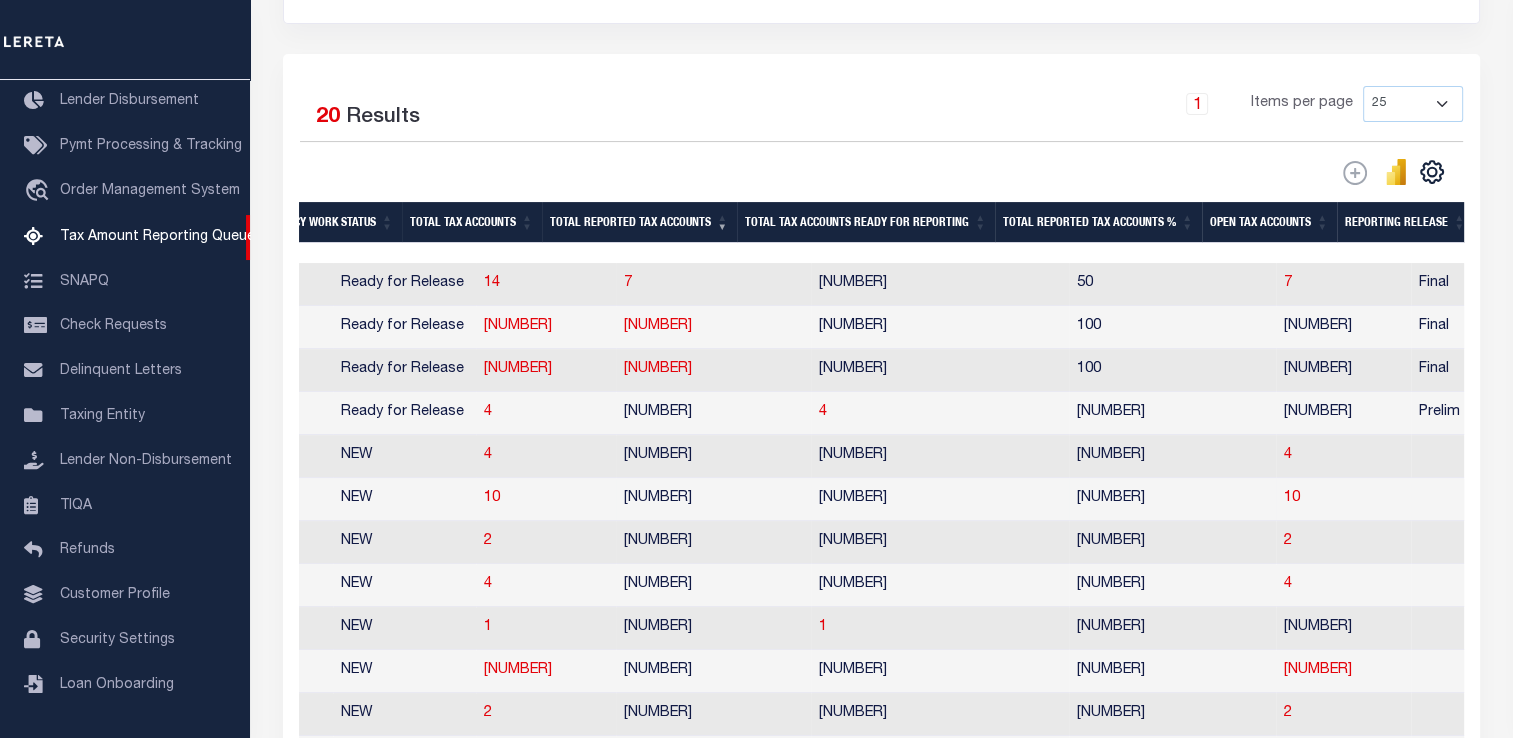 drag, startPoint x: 781, startPoint y: 502, endPoint x: 879, endPoint y: 491, distance: 98.61542 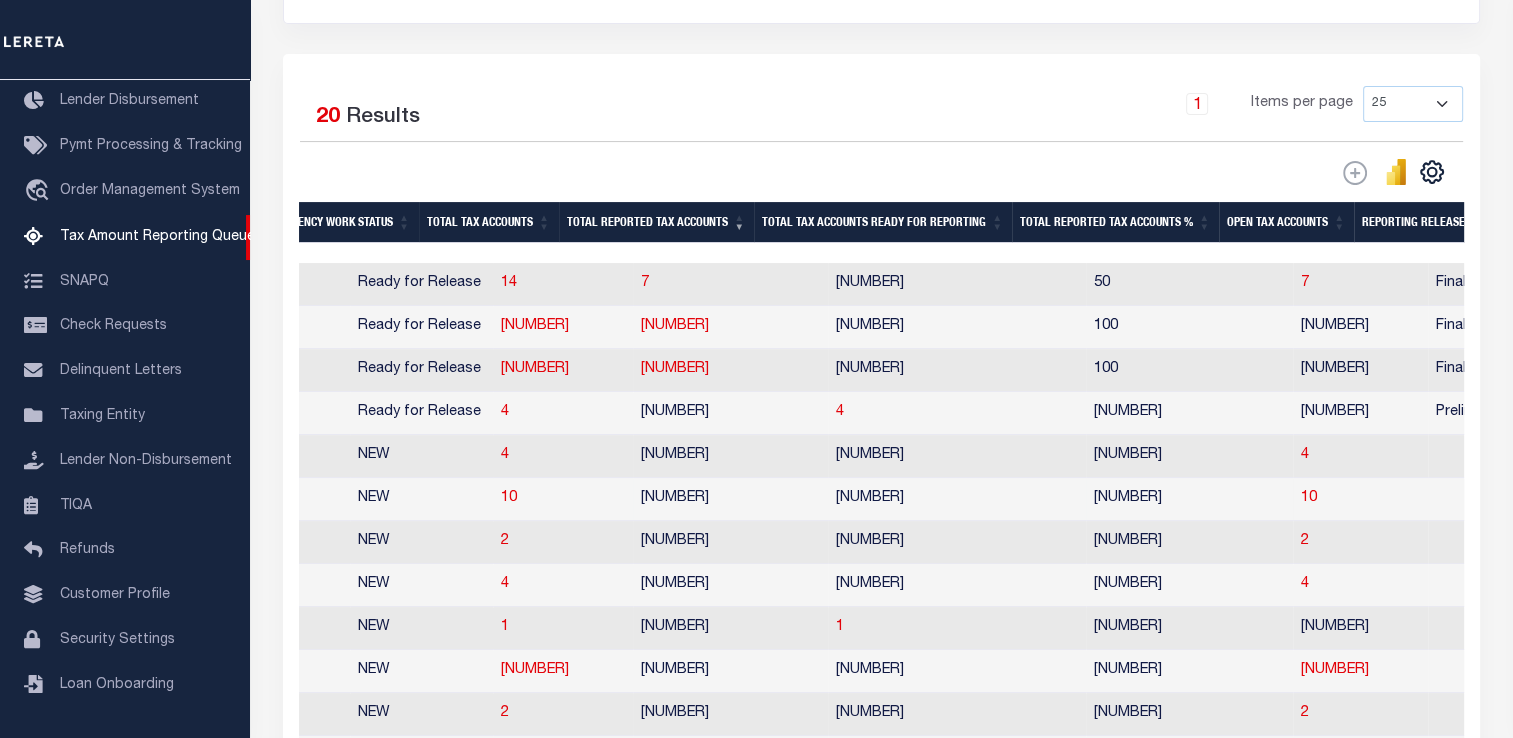 drag, startPoint x: 808, startPoint y: 491, endPoint x: 734, endPoint y: 499, distance: 74.431175 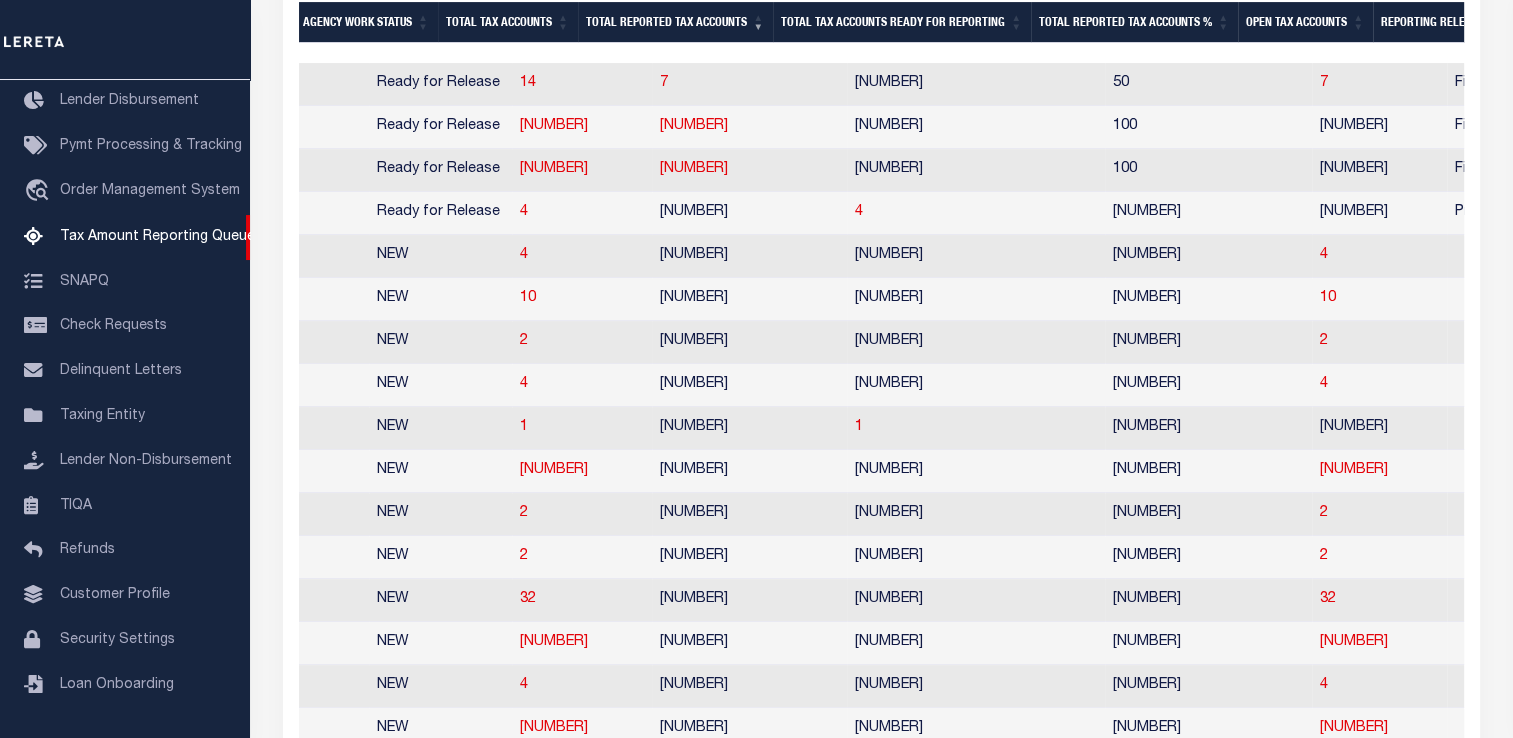 scroll, scrollTop: 353, scrollLeft: 0, axis: vertical 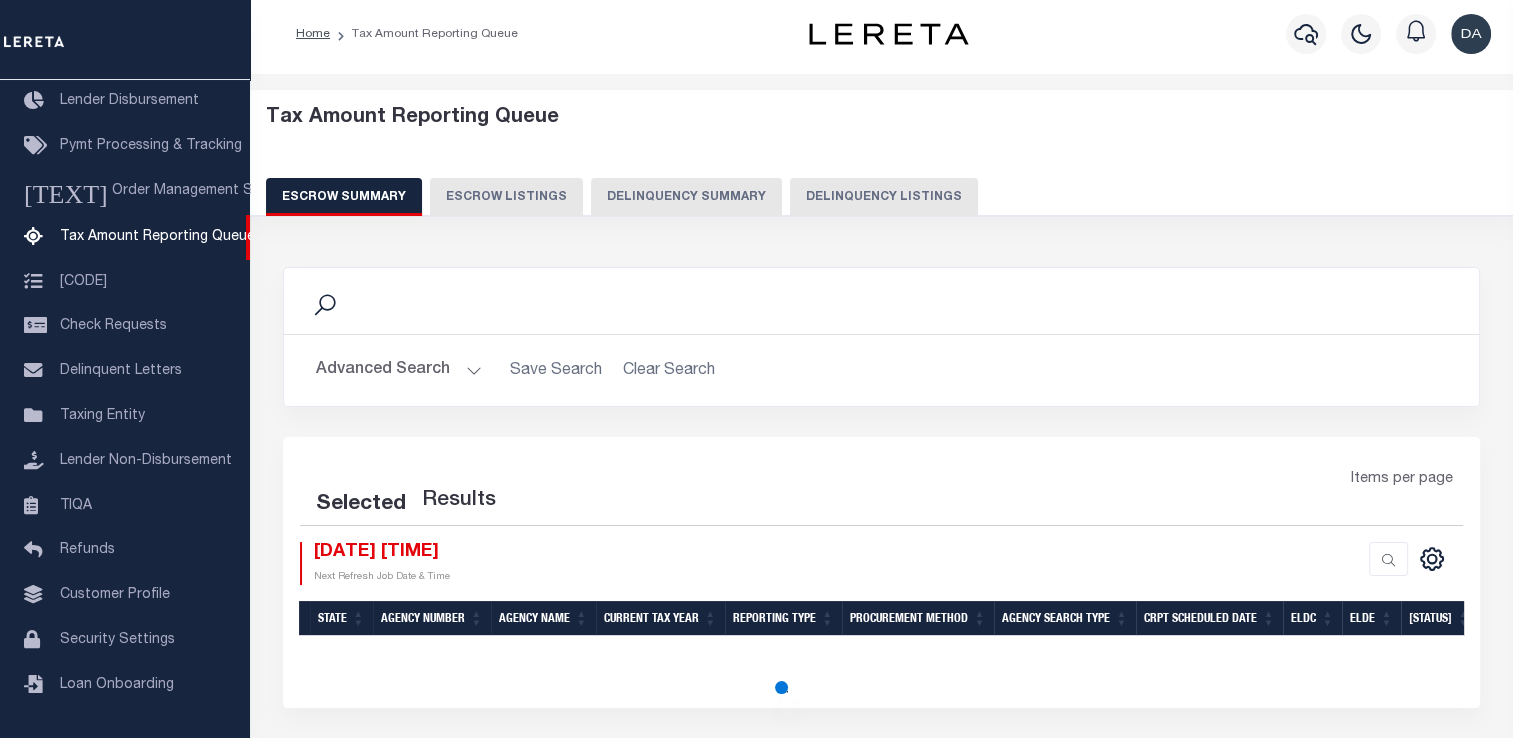 click on "Delinquency Summary" at bounding box center (686, 197) 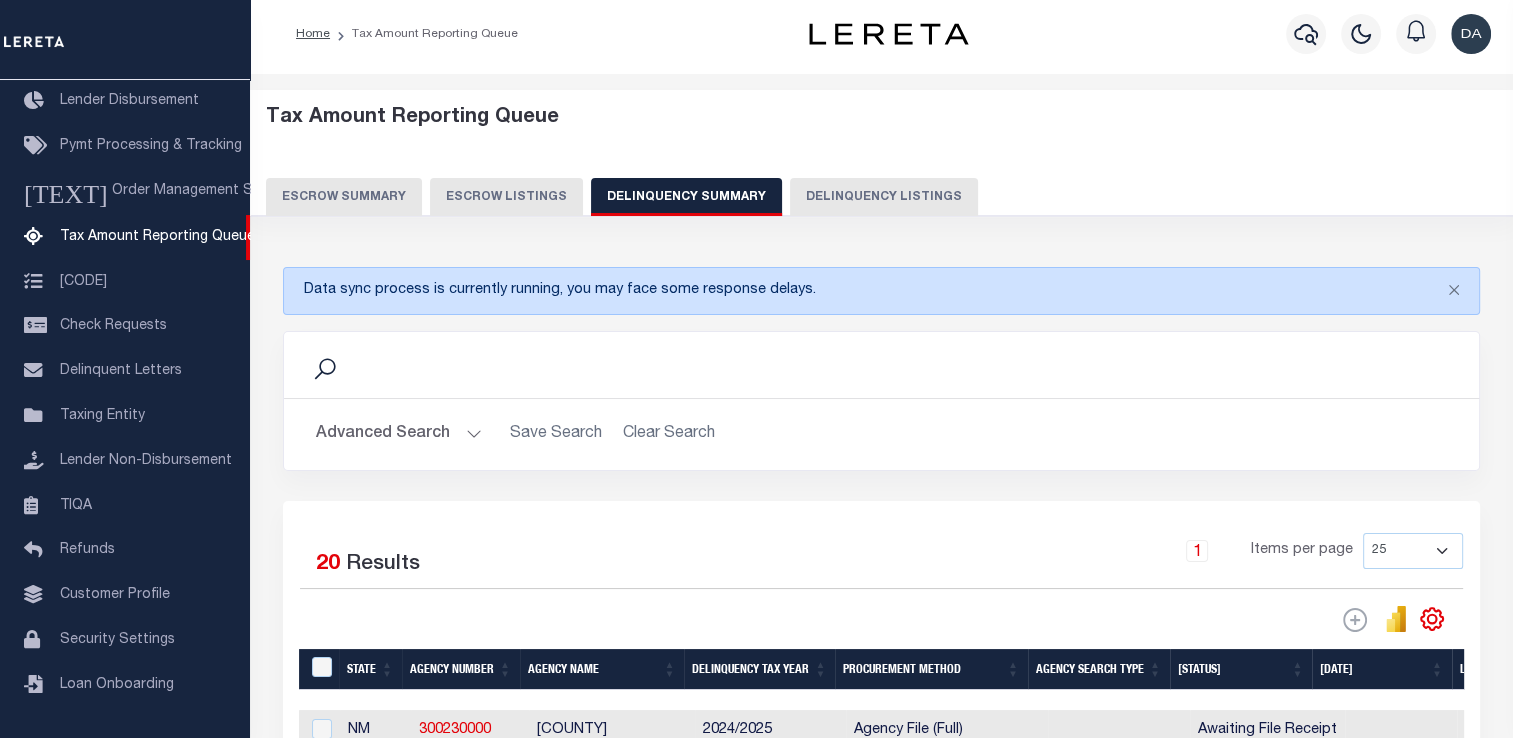 scroll, scrollTop: 306, scrollLeft: 0, axis: vertical 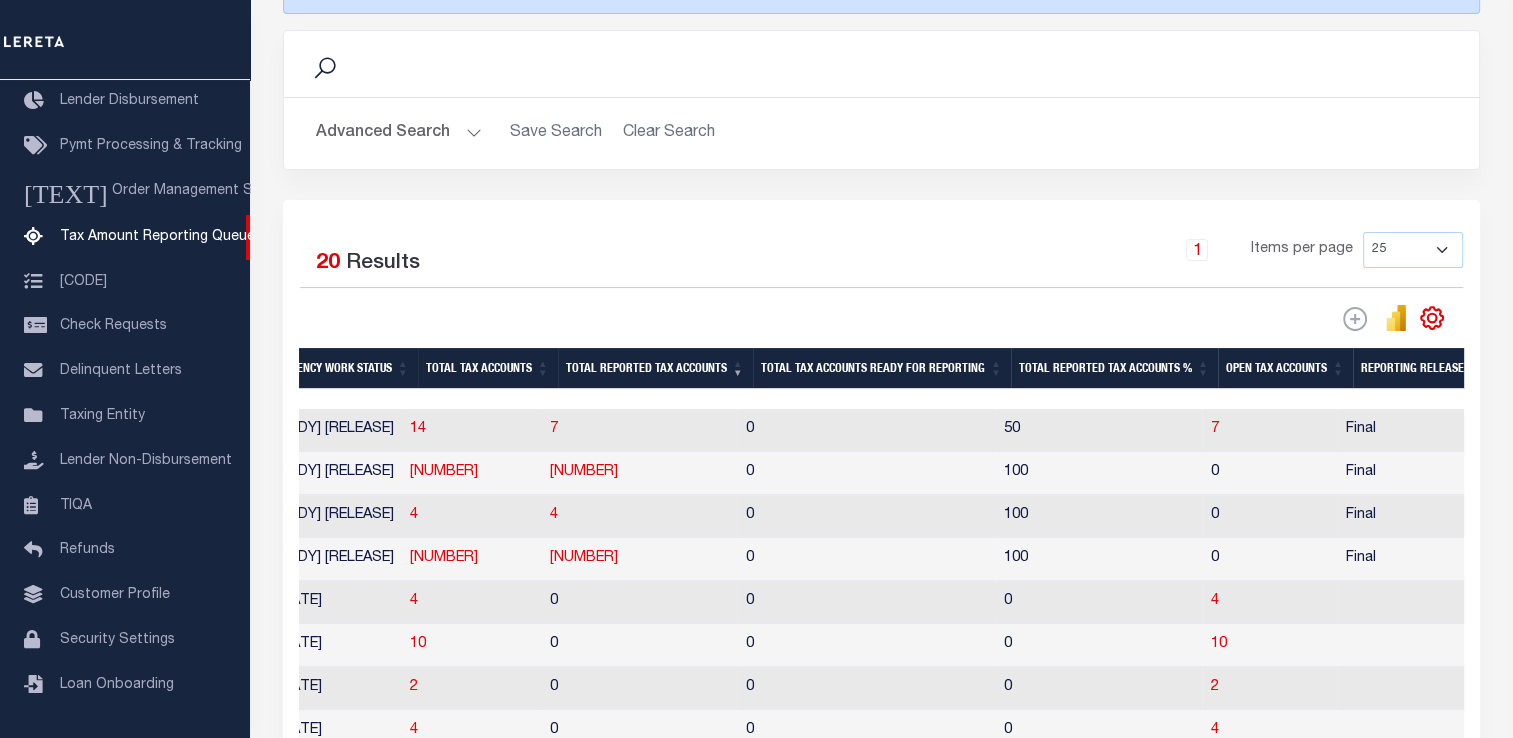 drag, startPoint x: 570, startPoint y: 215, endPoint x: 724, endPoint y: 238, distance: 155.70805 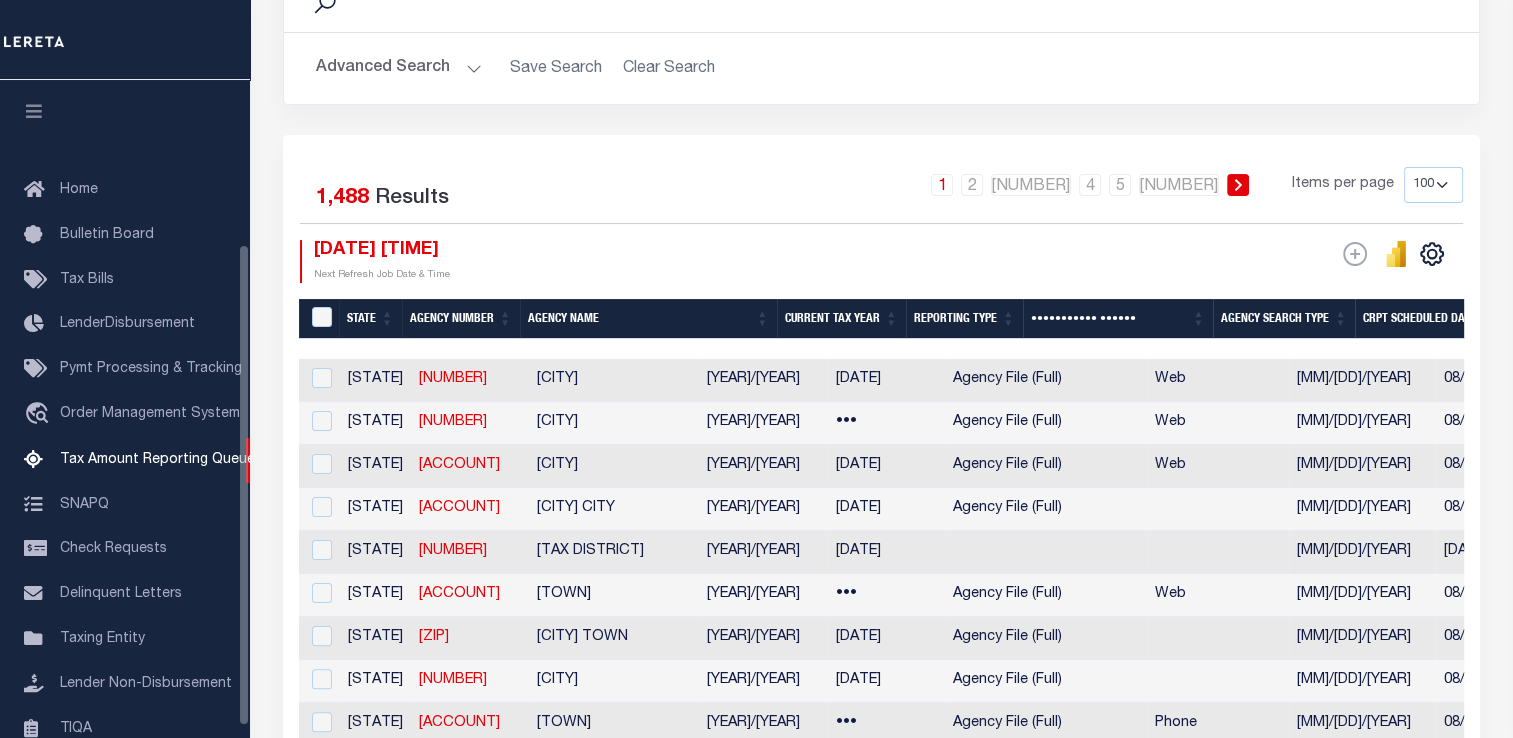 scroll, scrollTop: 308, scrollLeft: 0, axis: vertical 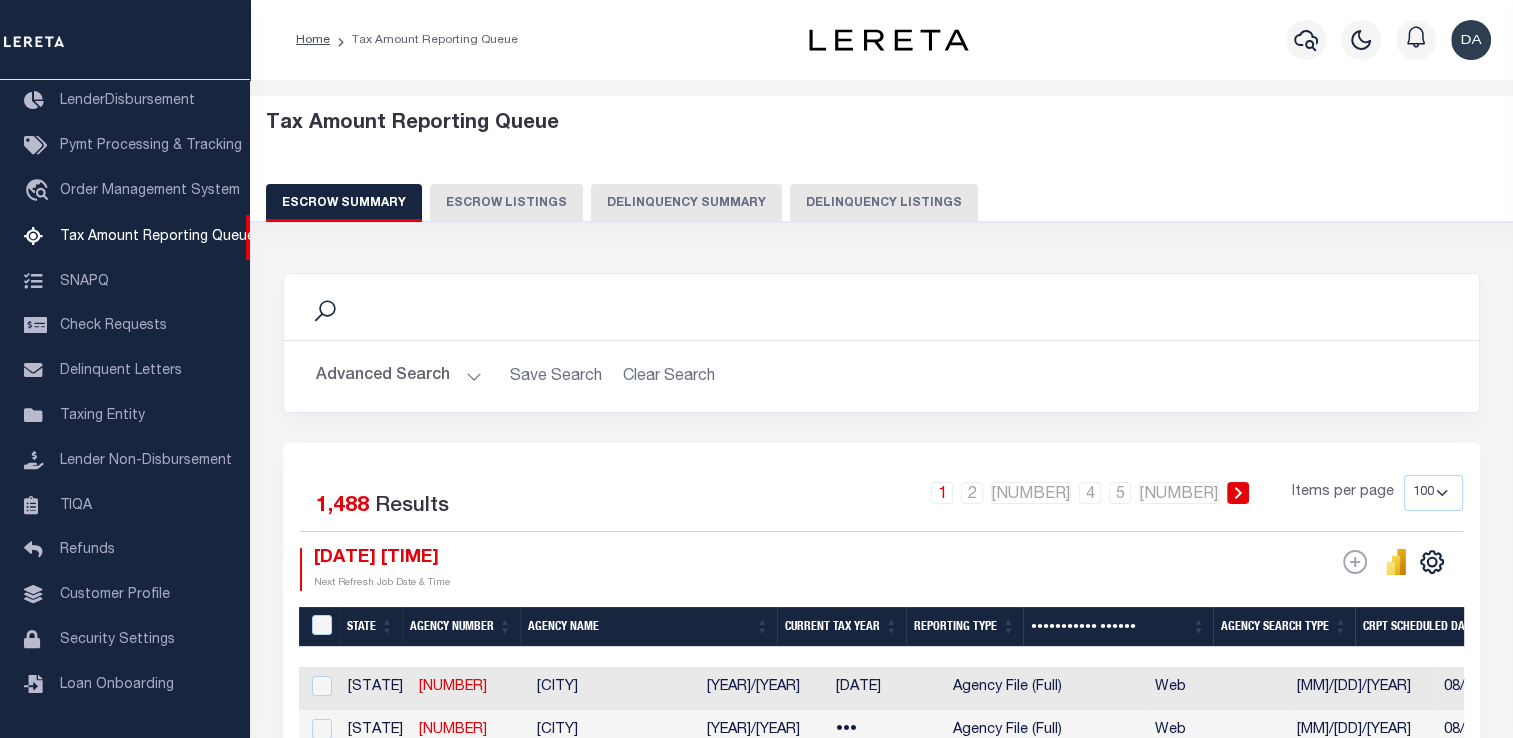 click on "Delinquency Summary" at bounding box center [686, 203] 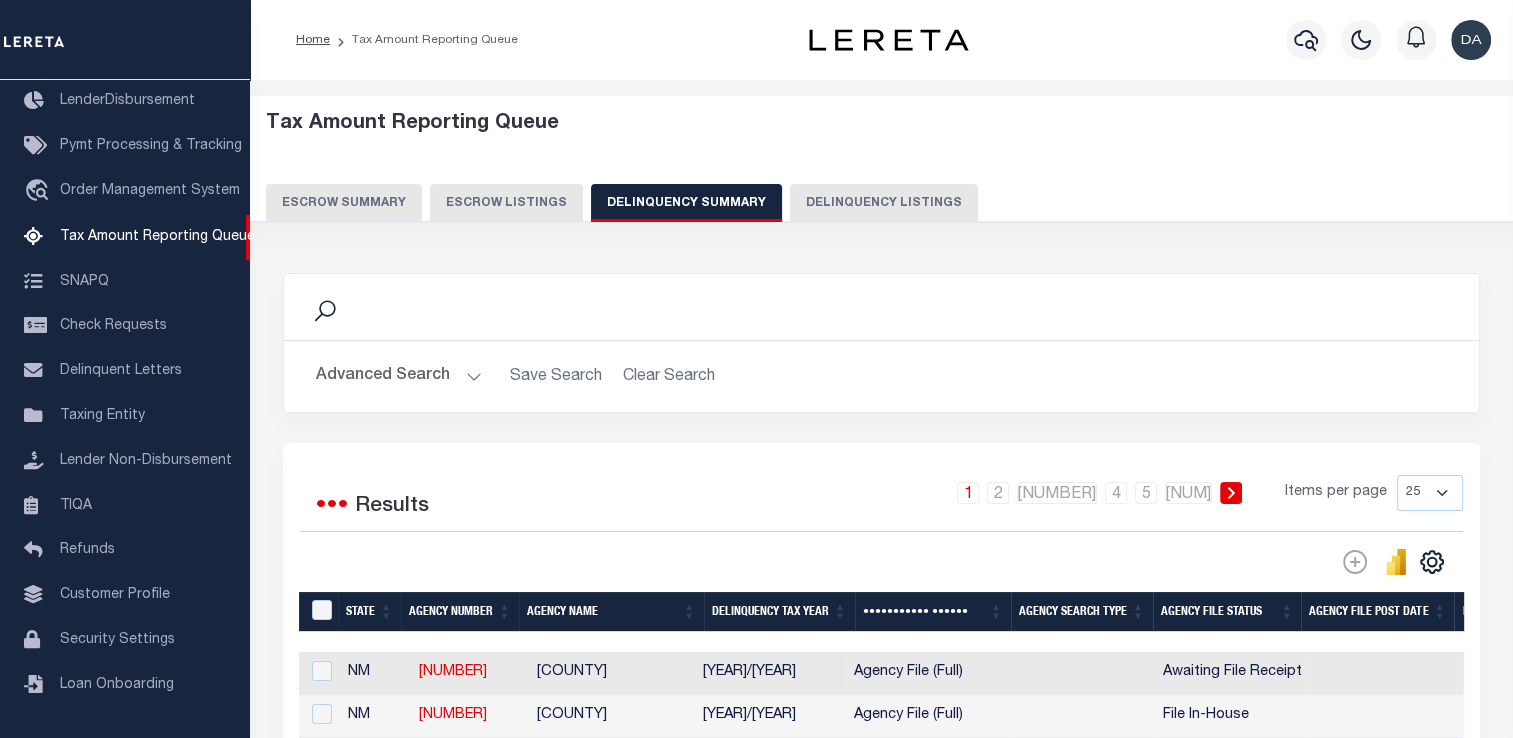 scroll, scrollTop: 400, scrollLeft: 0, axis: vertical 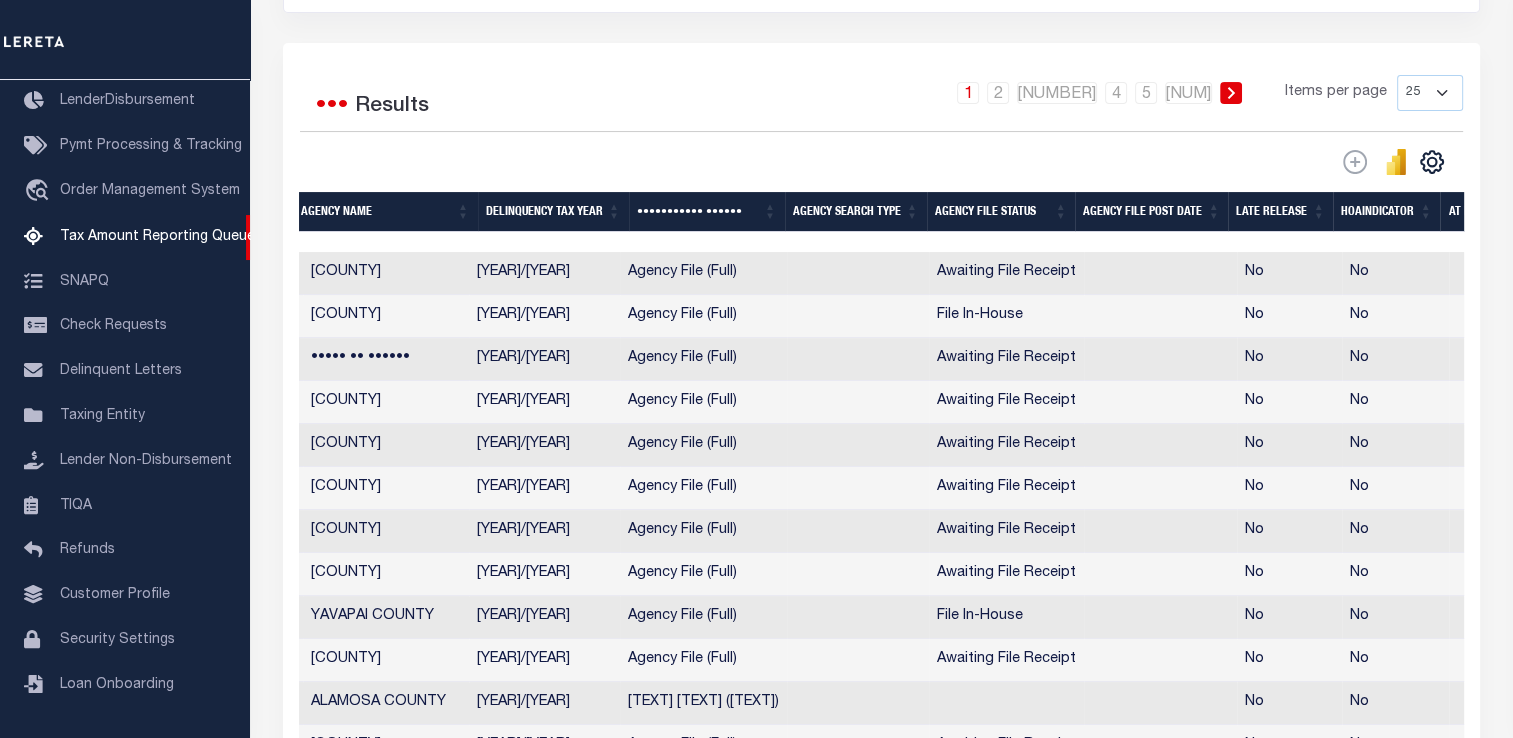 drag, startPoint x: 725, startPoint y: 427, endPoint x: 868, endPoint y: 436, distance: 143.28294 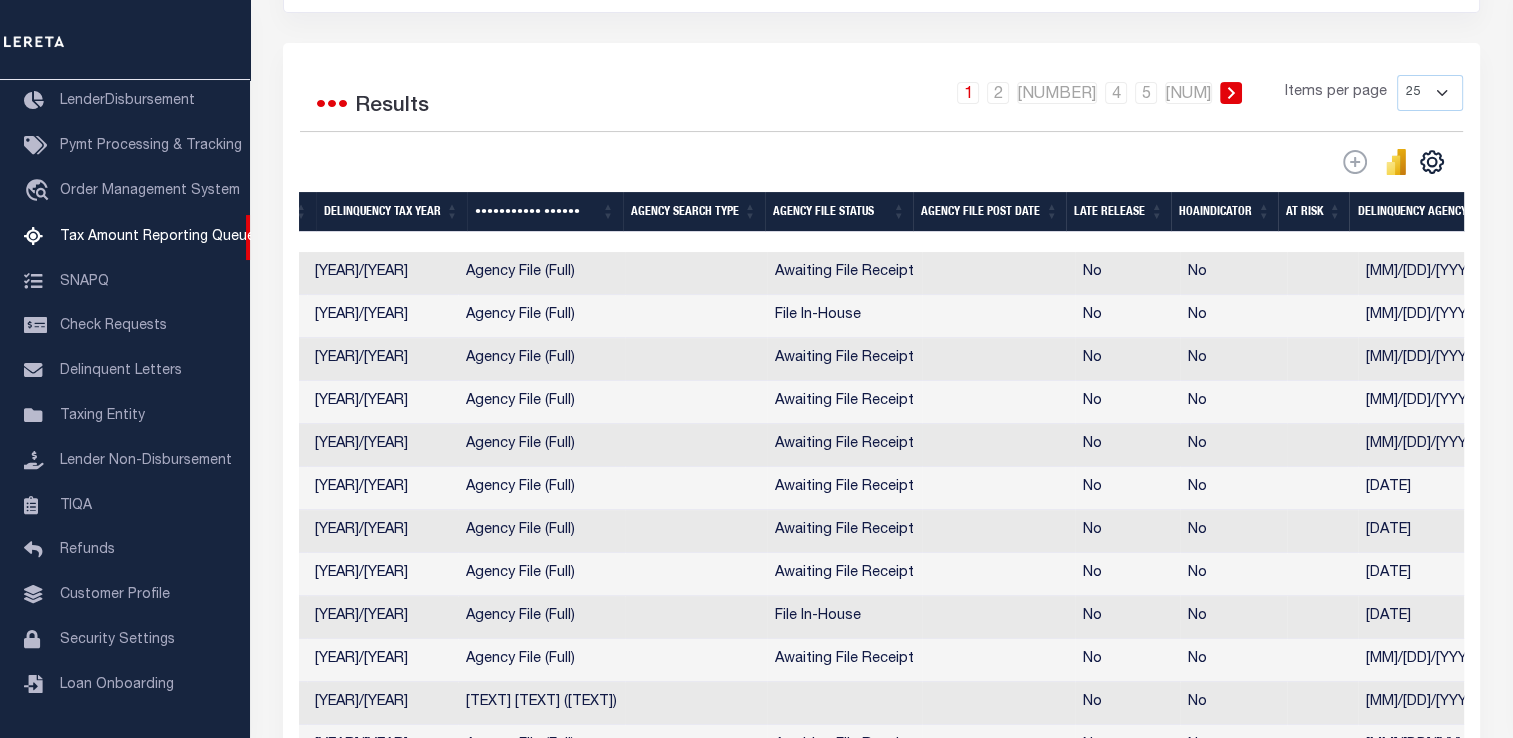 scroll, scrollTop: 0, scrollLeft: 484, axis: horizontal 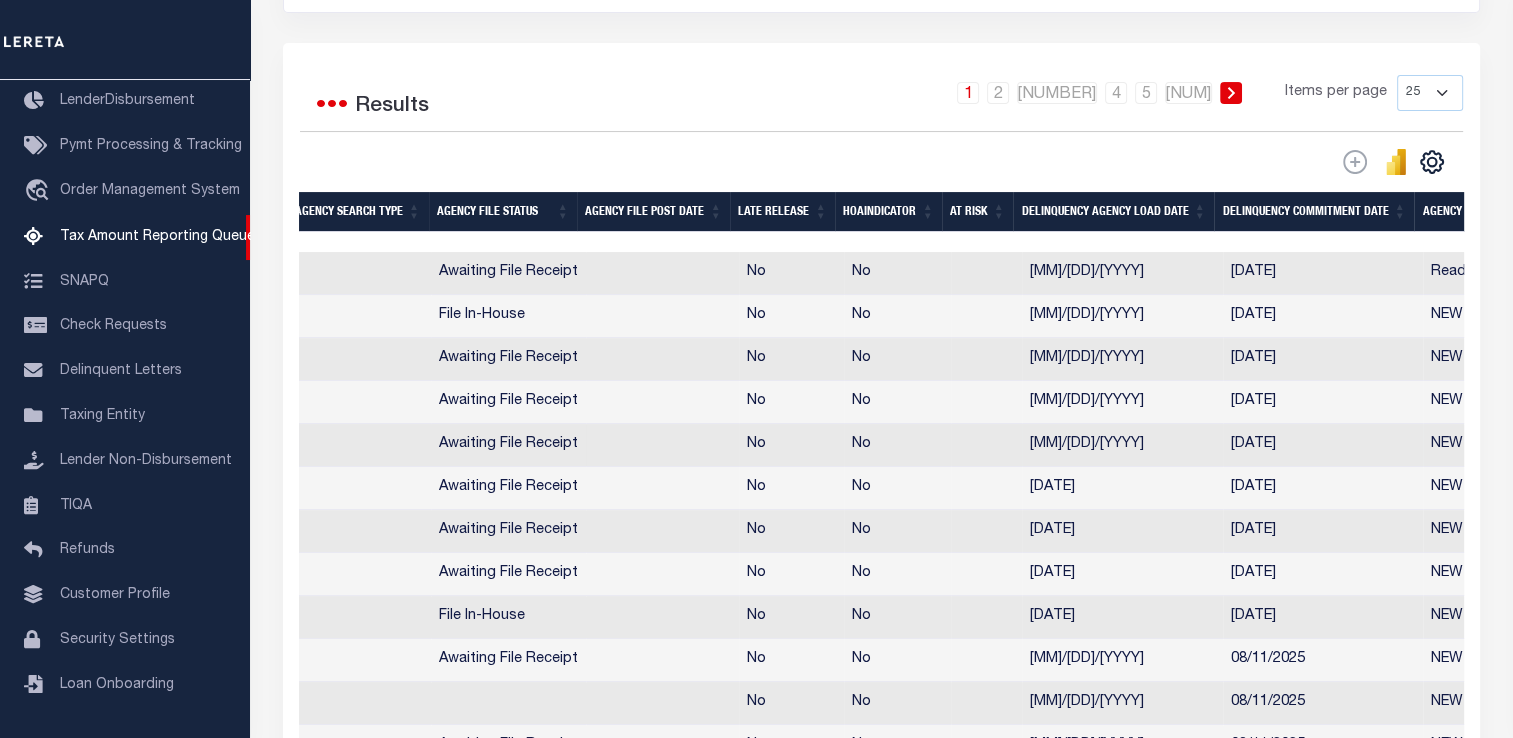 drag, startPoint x: 788, startPoint y: 442, endPoint x: 959, endPoint y: 471, distance: 173.44164 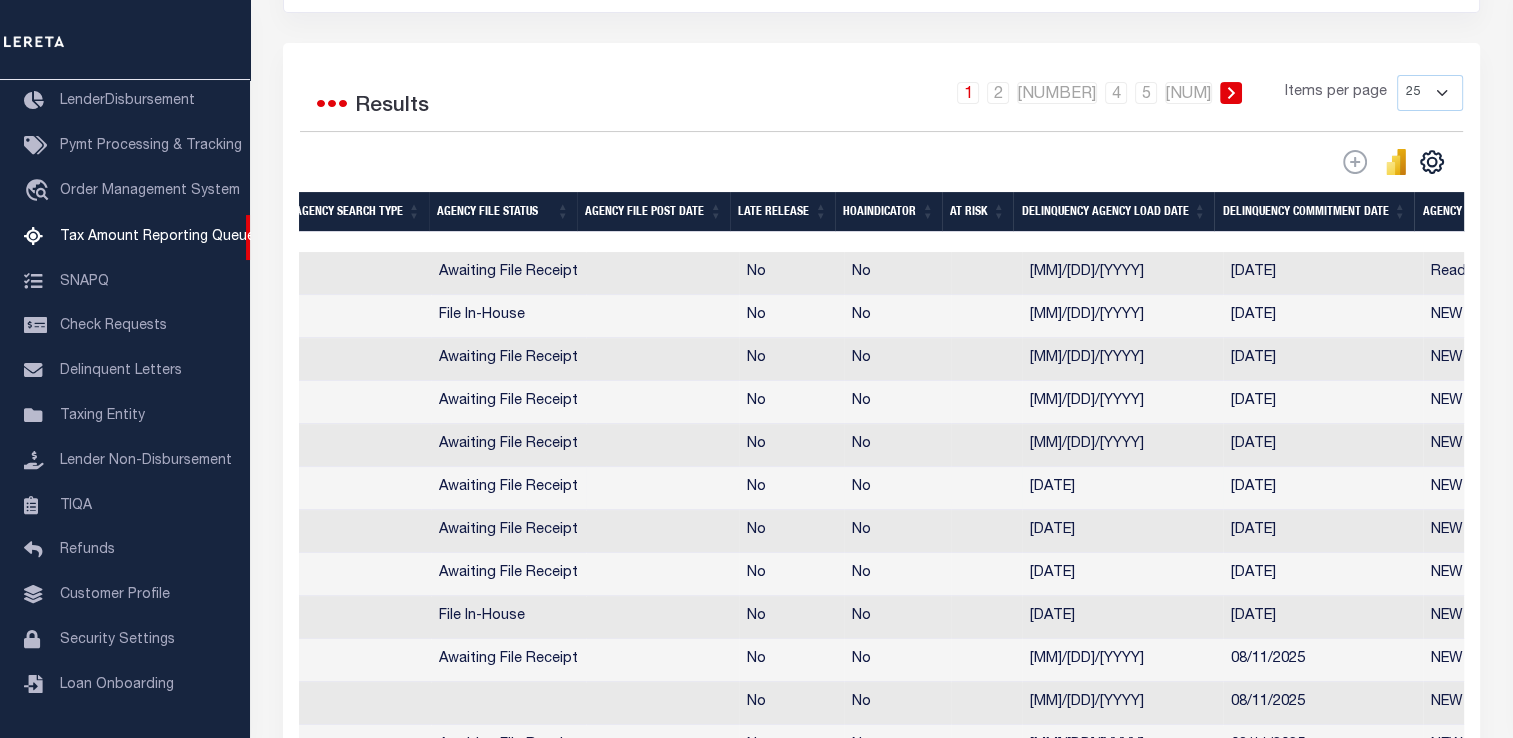 scroll, scrollTop: 0, scrollLeft: 788, axis: horizontal 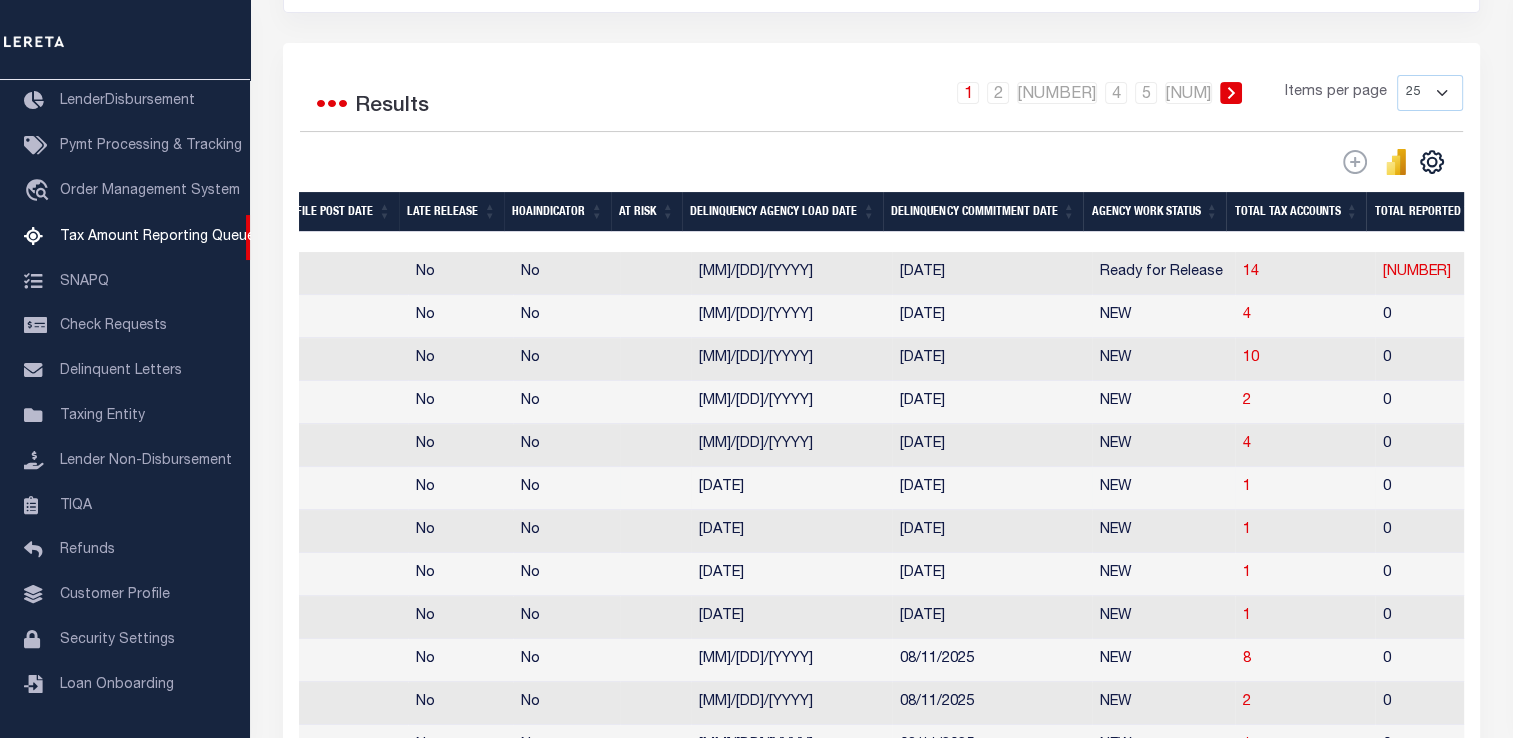 drag, startPoint x: 856, startPoint y: 471, endPoint x: 1006, endPoint y: 500, distance: 152.77762 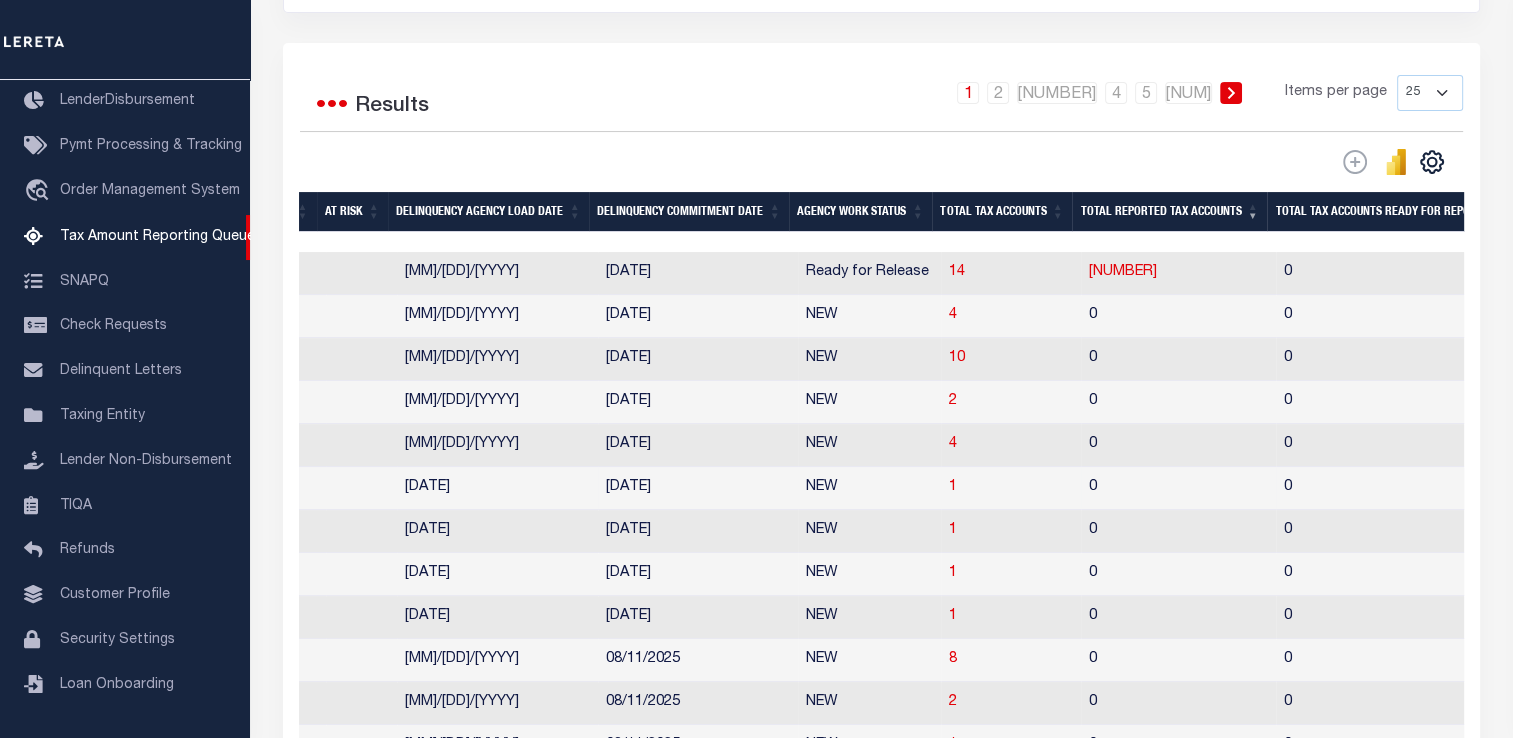 scroll, scrollTop: 0, scrollLeft: 1407, axis: horizontal 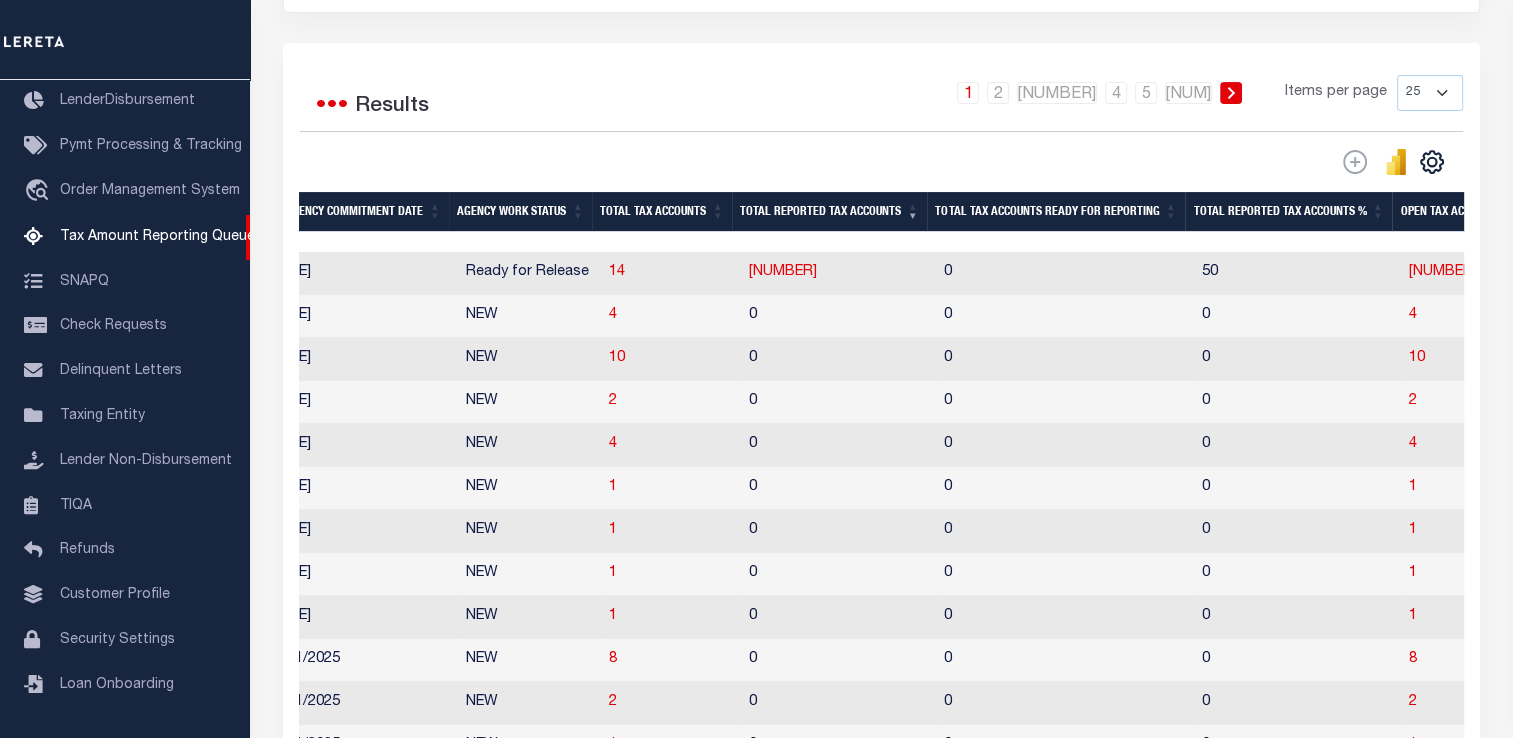 drag, startPoint x: 856, startPoint y: 490, endPoint x: 976, endPoint y: 506, distance: 121.061966 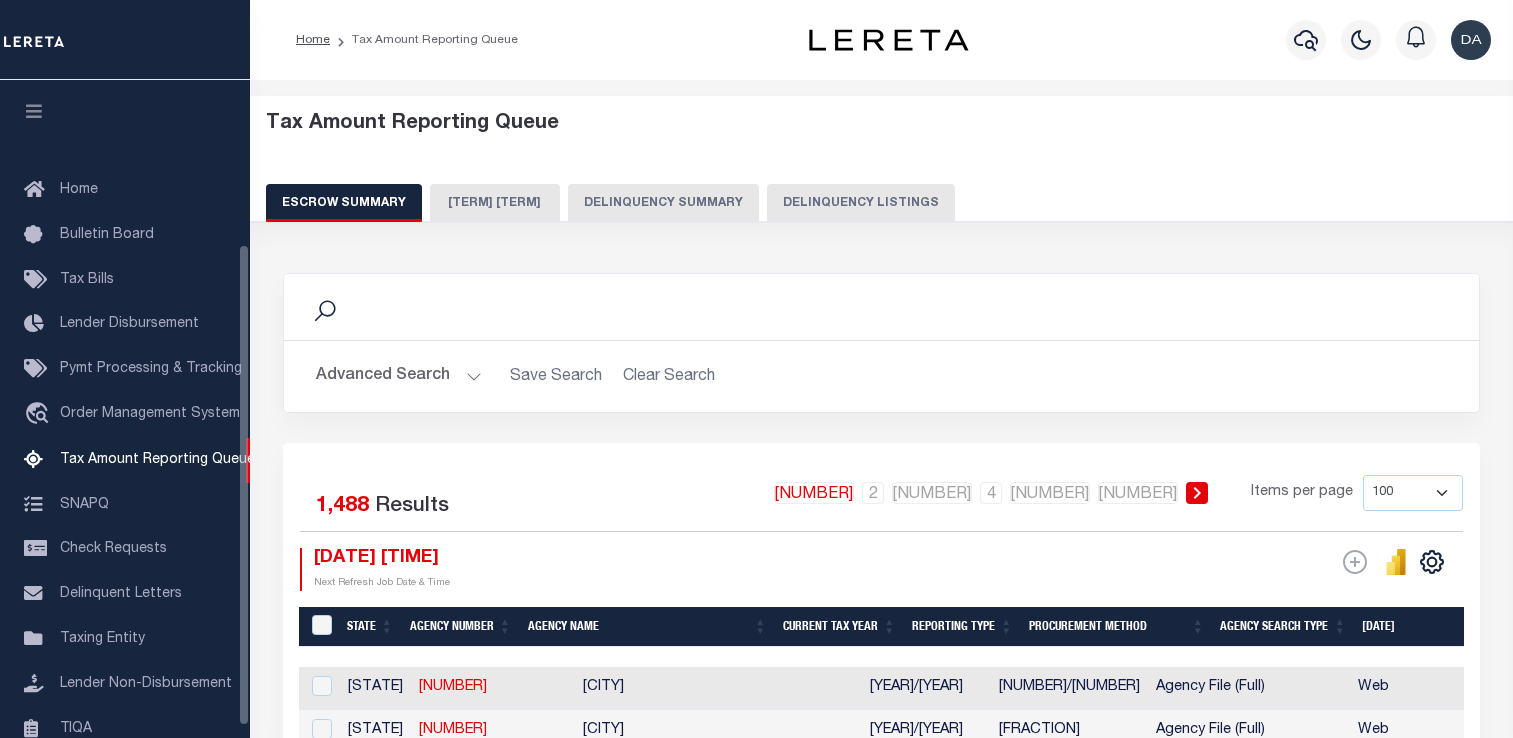 scroll, scrollTop: 153, scrollLeft: 0, axis: vertical 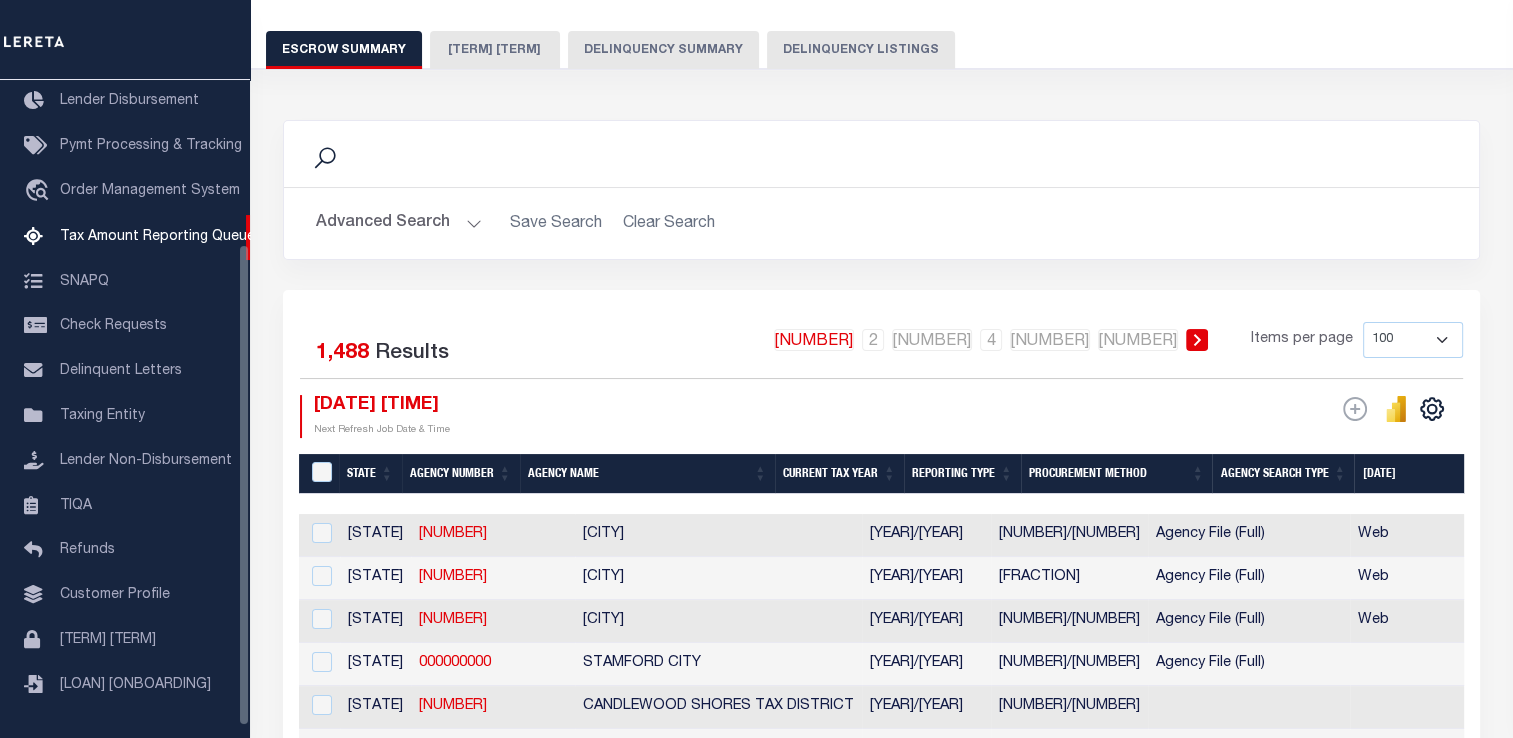 click on "Delinquency Summary" at bounding box center (663, 50) 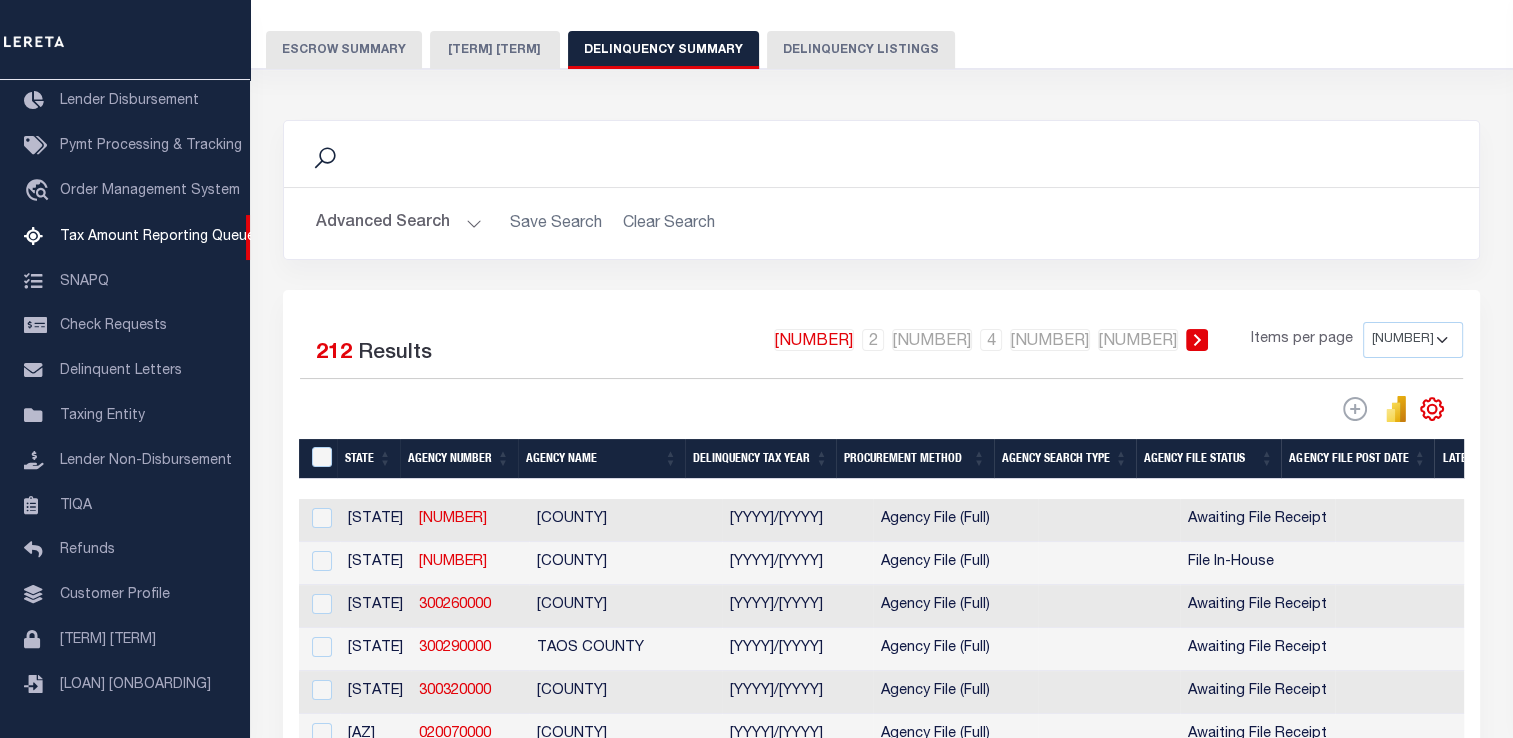 scroll, scrollTop: 453, scrollLeft: 0, axis: vertical 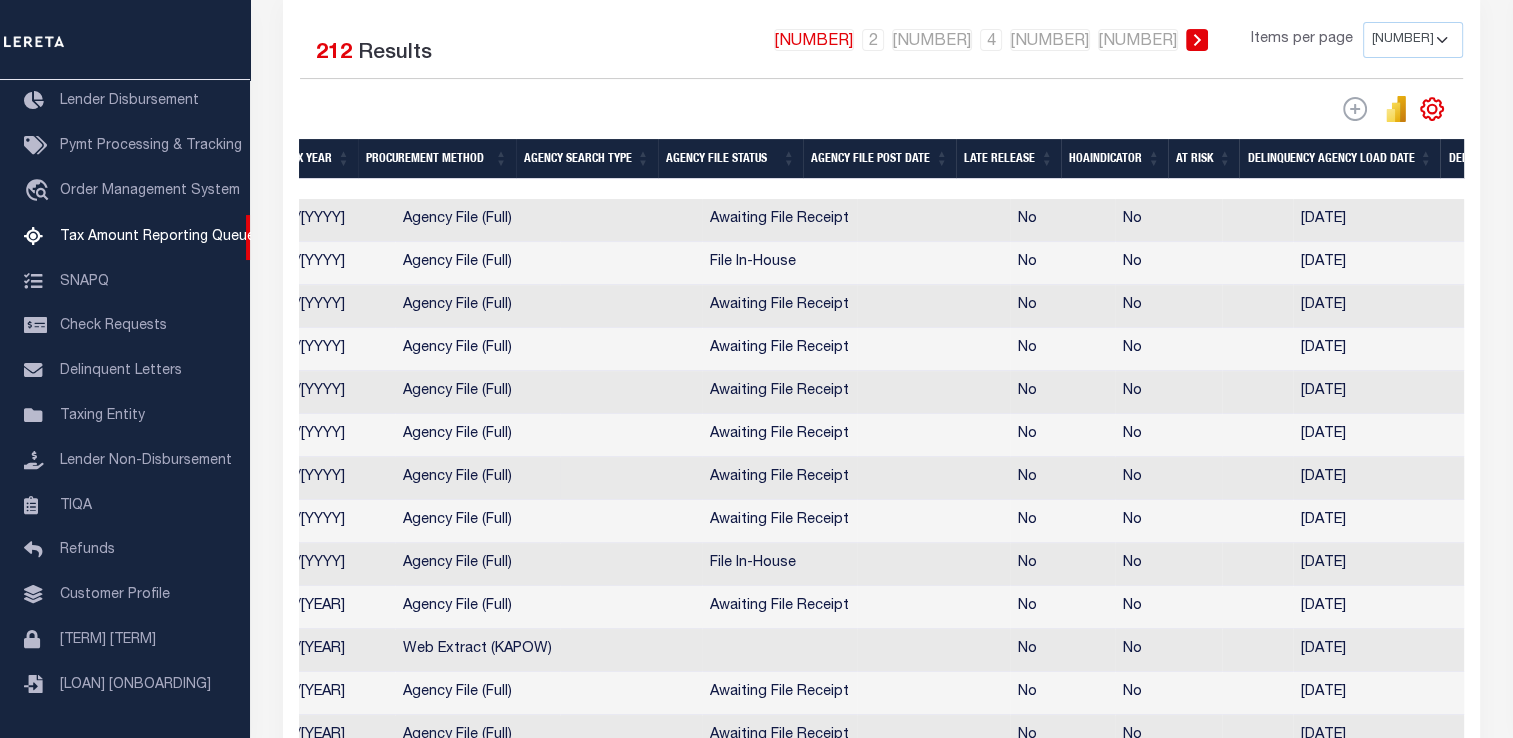 drag, startPoint x: 745, startPoint y: 490, endPoint x: 968, endPoint y: 463, distance: 224.62859 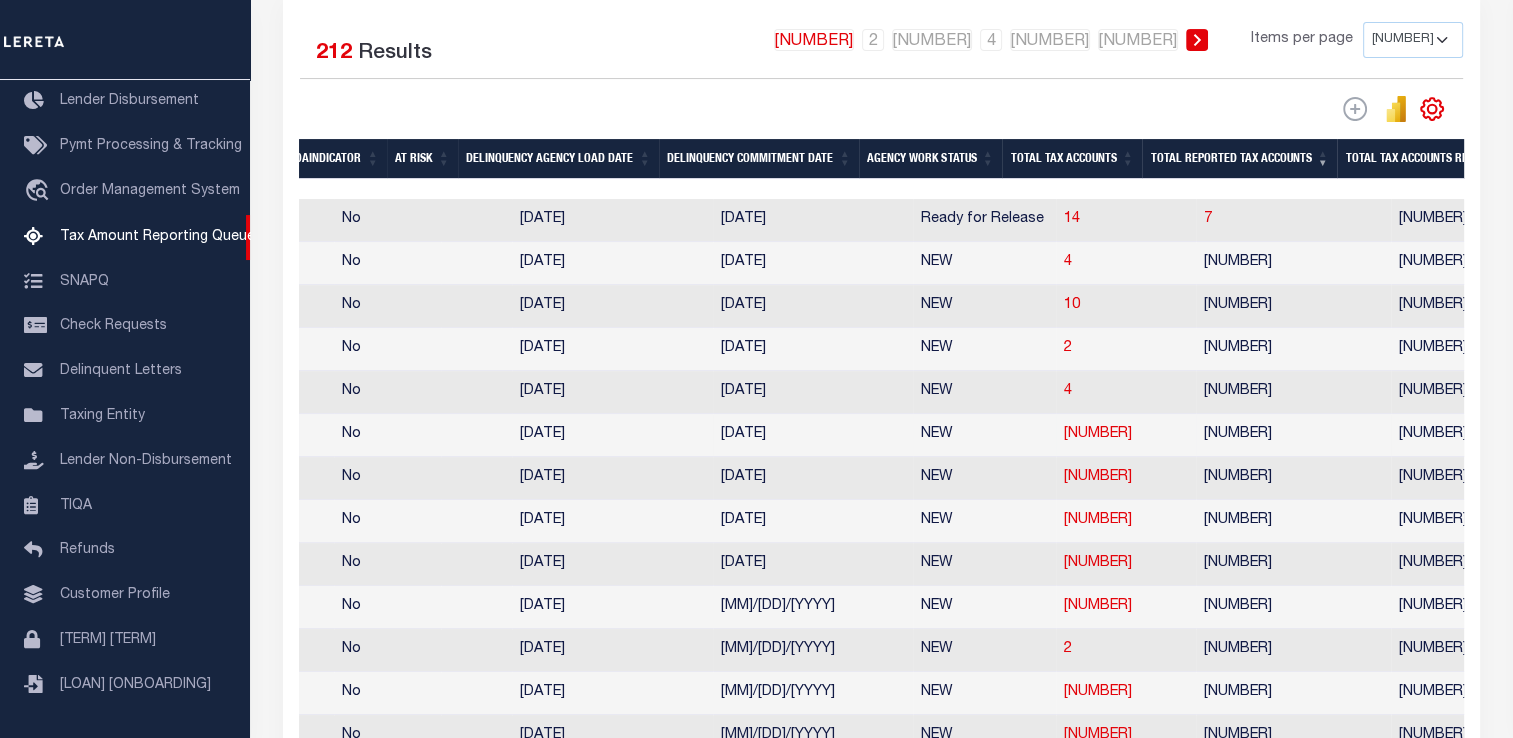 scroll, scrollTop: 0, scrollLeft: 1320, axis: horizontal 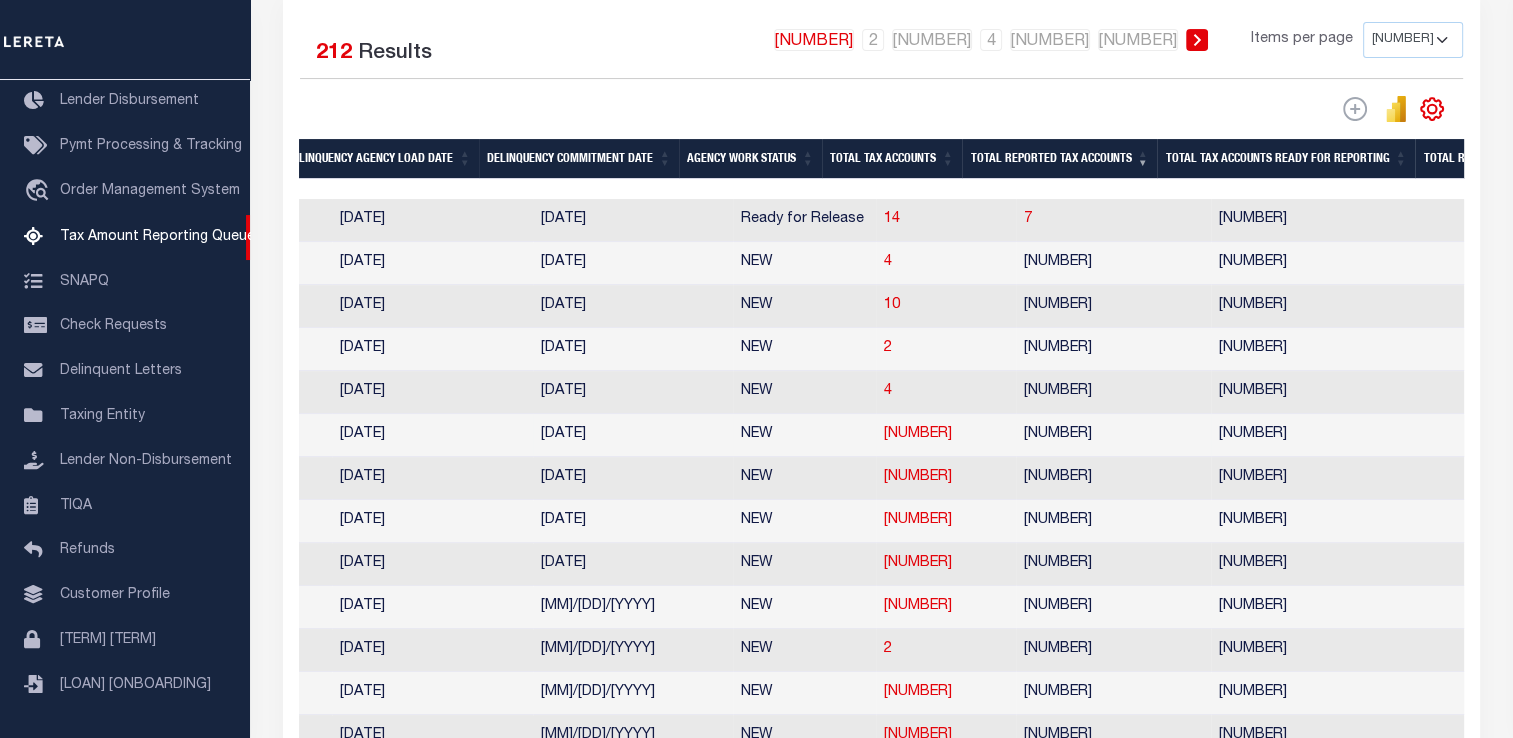 drag, startPoint x: 852, startPoint y: 466, endPoint x: 965, endPoint y: 458, distance: 113.28283 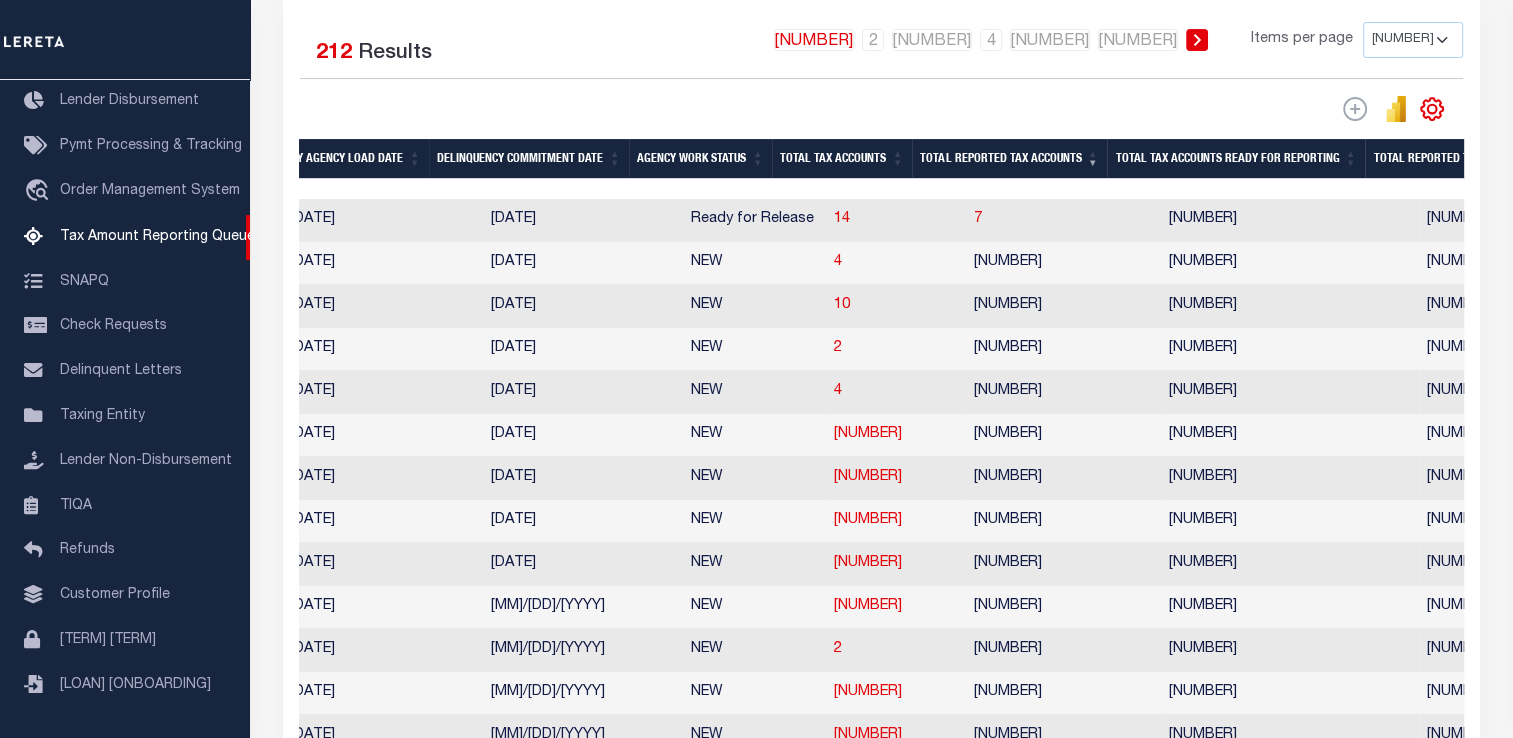 scroll, scrollTop: 0, scrollLeft: 1571, axis: horizontal 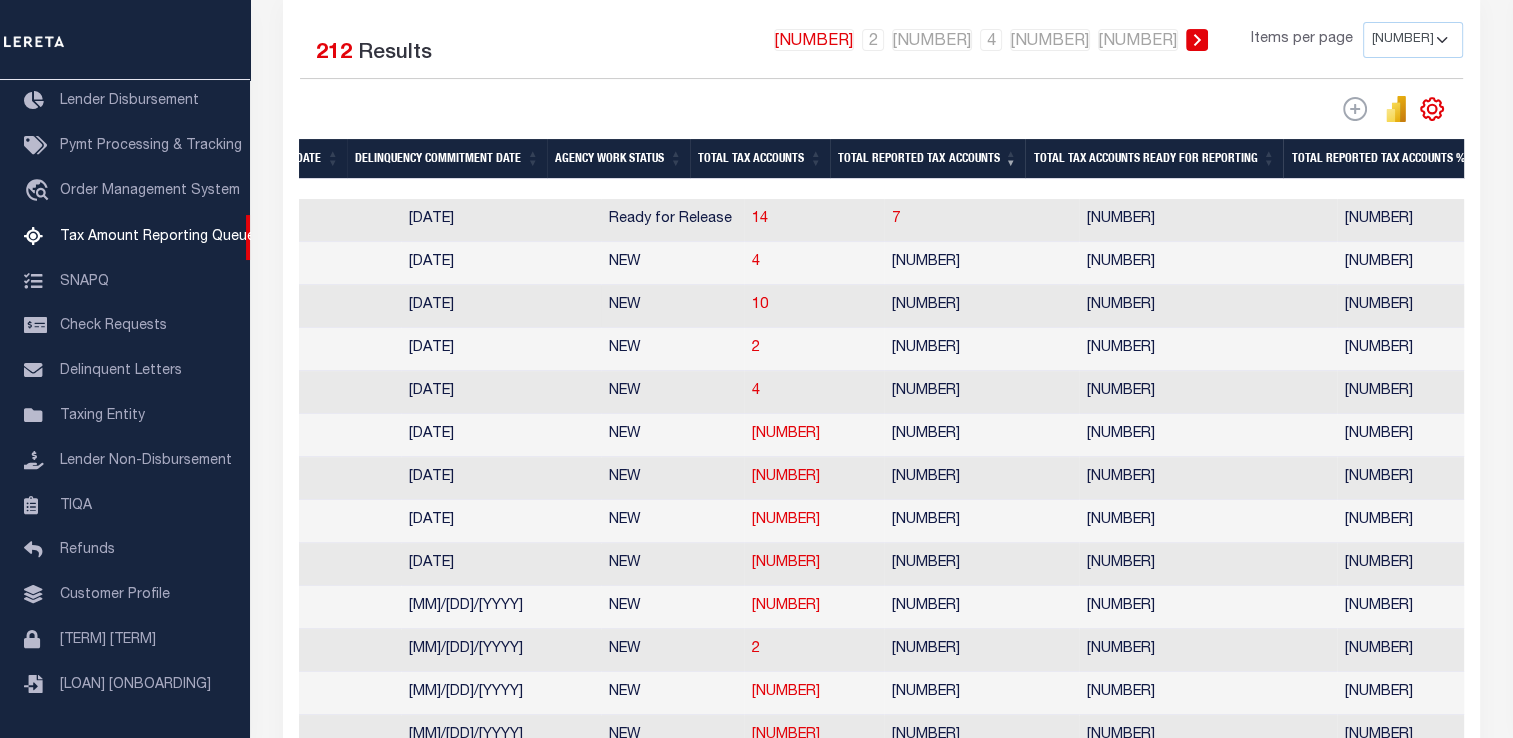drag, startPoint x: 972, startPoint y: 338, endPoint x: 1064, endPoint y: 315, distance: 94.83143 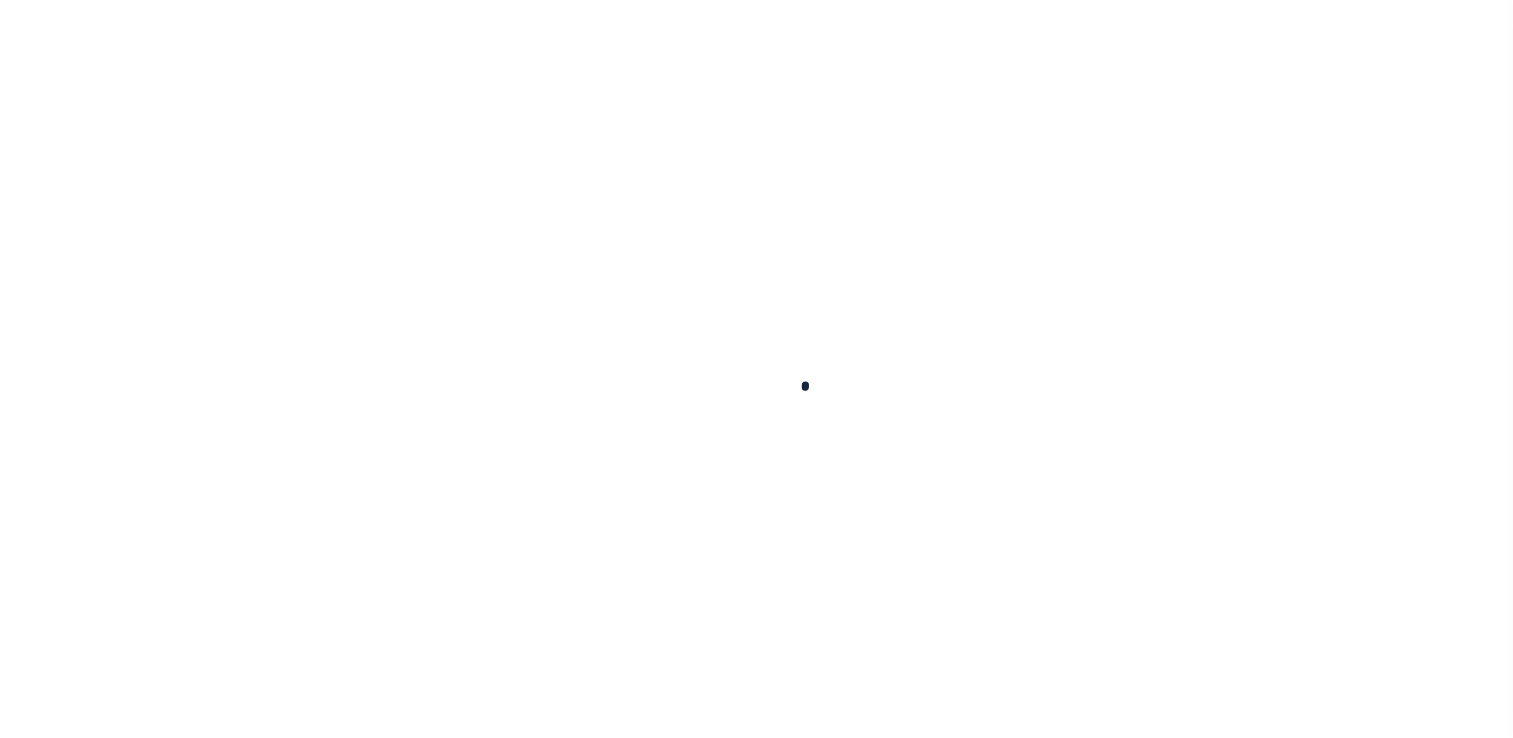 scroll, scrollTop: 0, scrollLeft: 0, axis: both 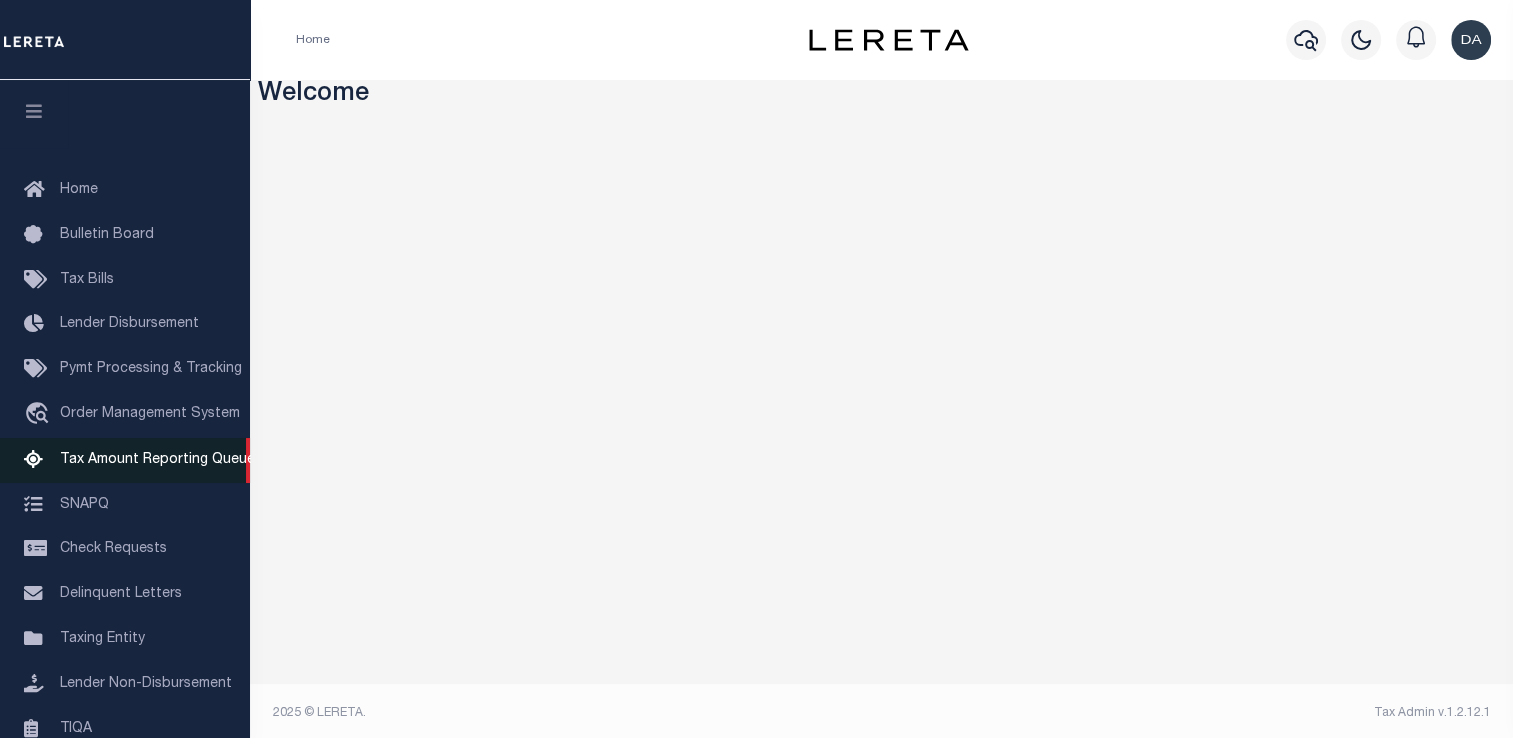 click on "Tax Amount Reporting Queue" at bounding box center [157, 460] 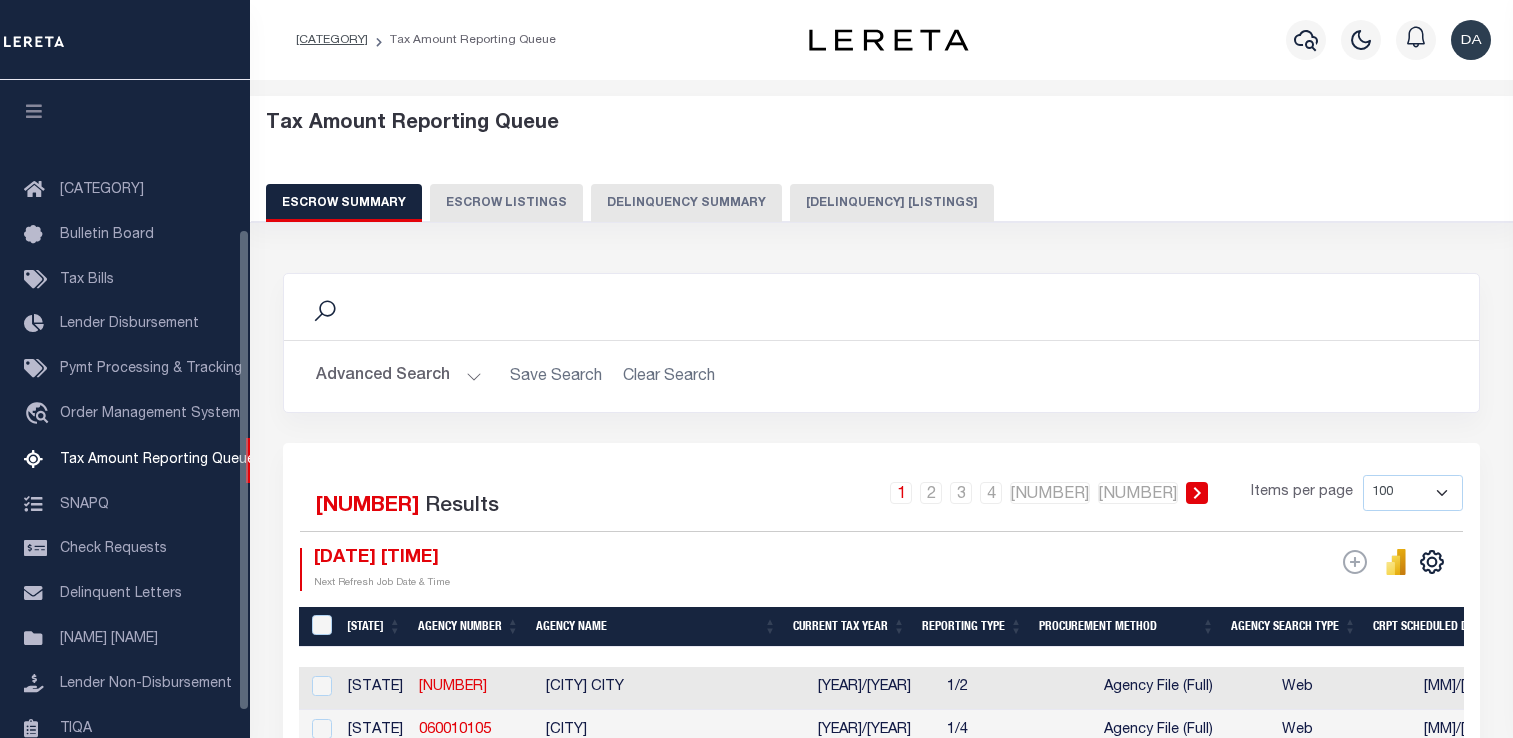 scroll, scrollTop: 0, scrollLeft: 0, axis: both 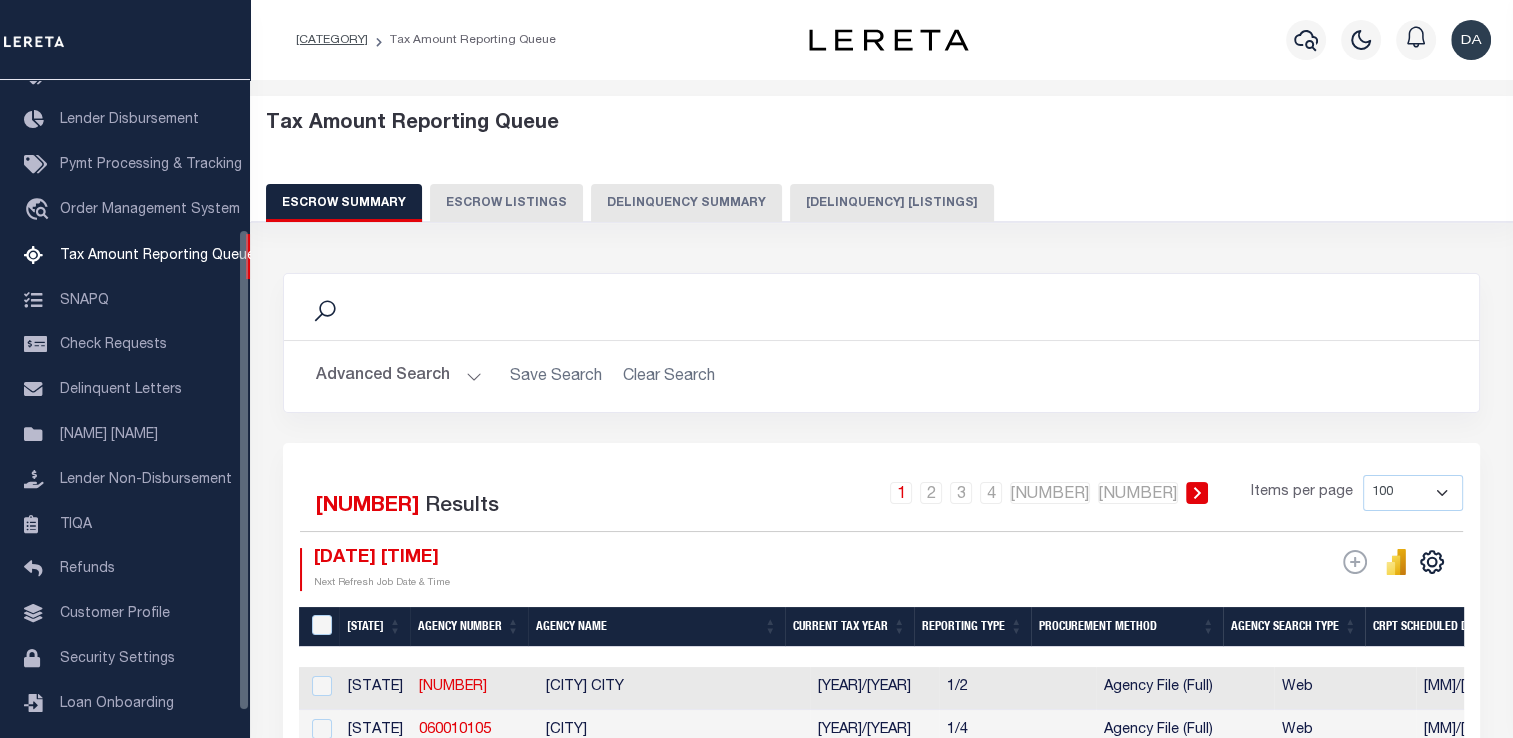click on "Delinquency Summary" at bounding box center (686, 203) 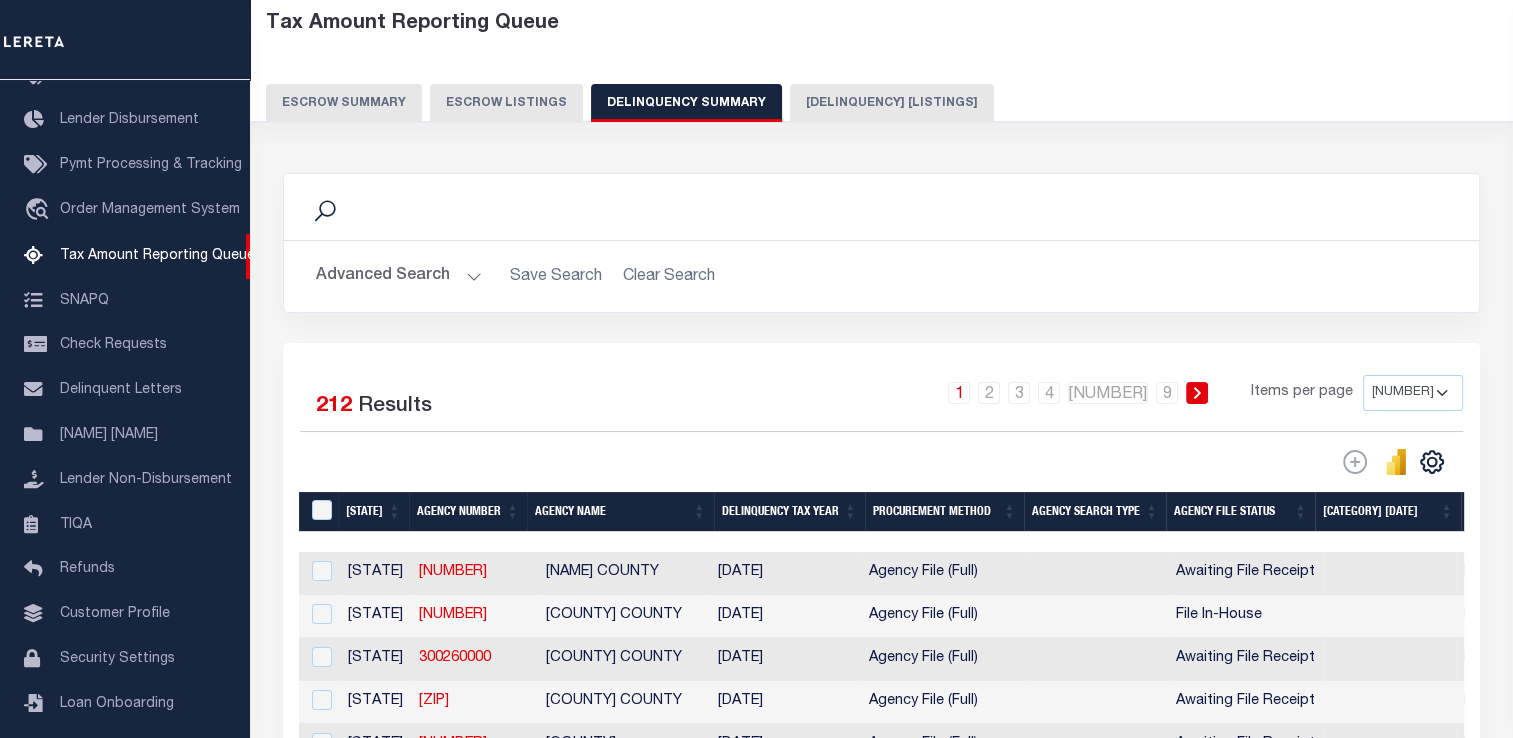 scroll, scrollTop: 400, scrollLeft: 0, axis: vertical 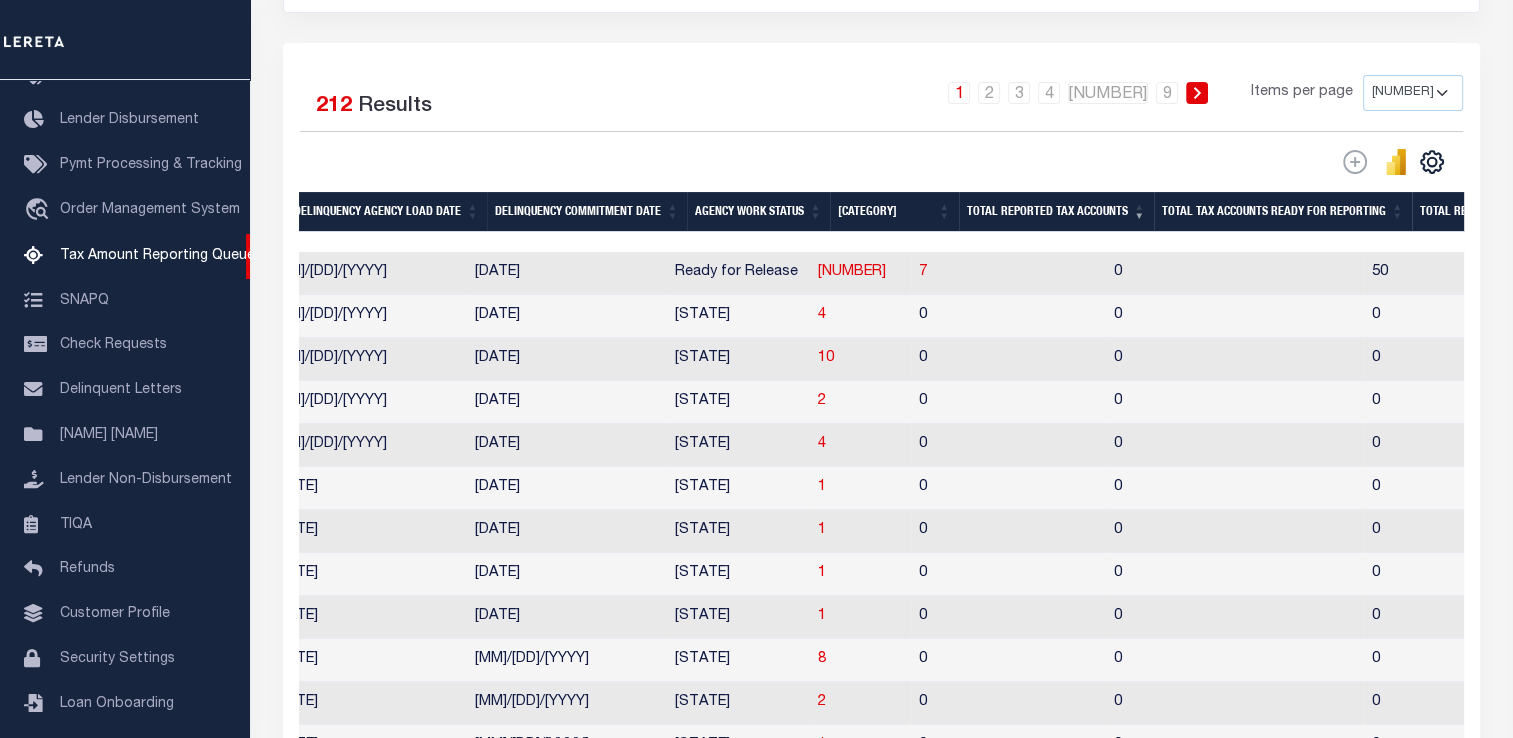 drag, startPoint x: 663, startPoint y: 414, endPoint x: 734, endPoint y: 412, distance: 71.02816 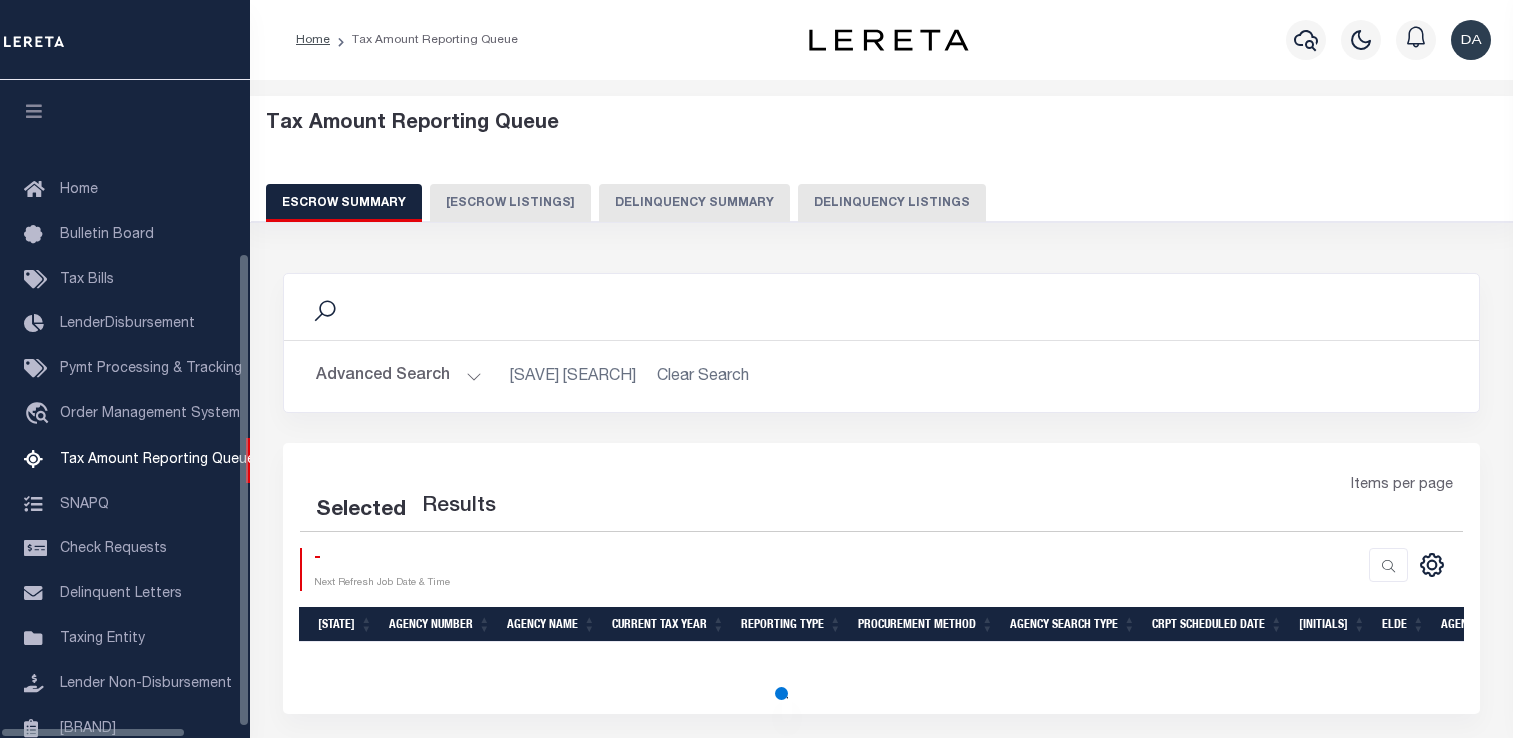 scroll, scrollTop: 153, scrollLeft: 0, axis: vertical 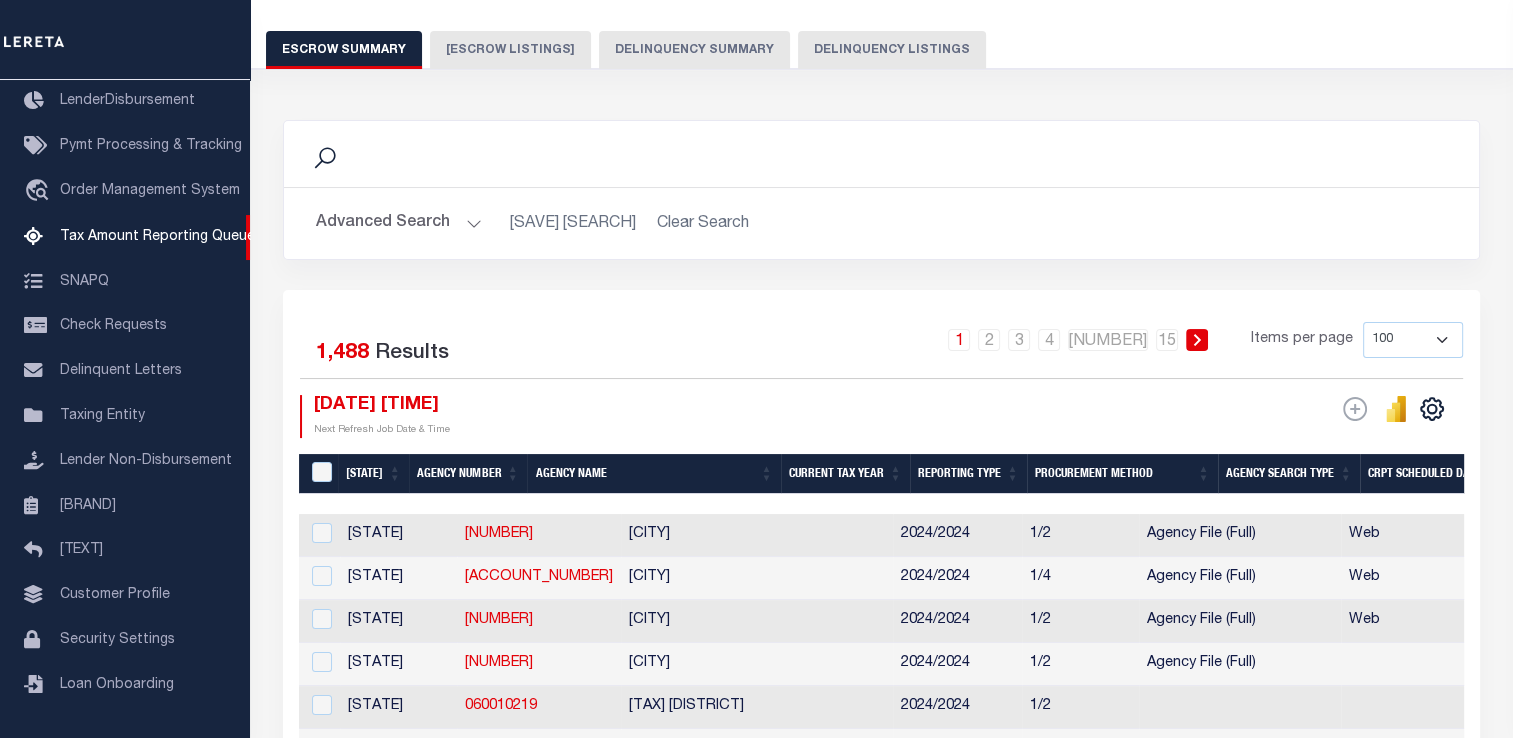 click on "Delinquency Summary" at bounding box center (694, 50) 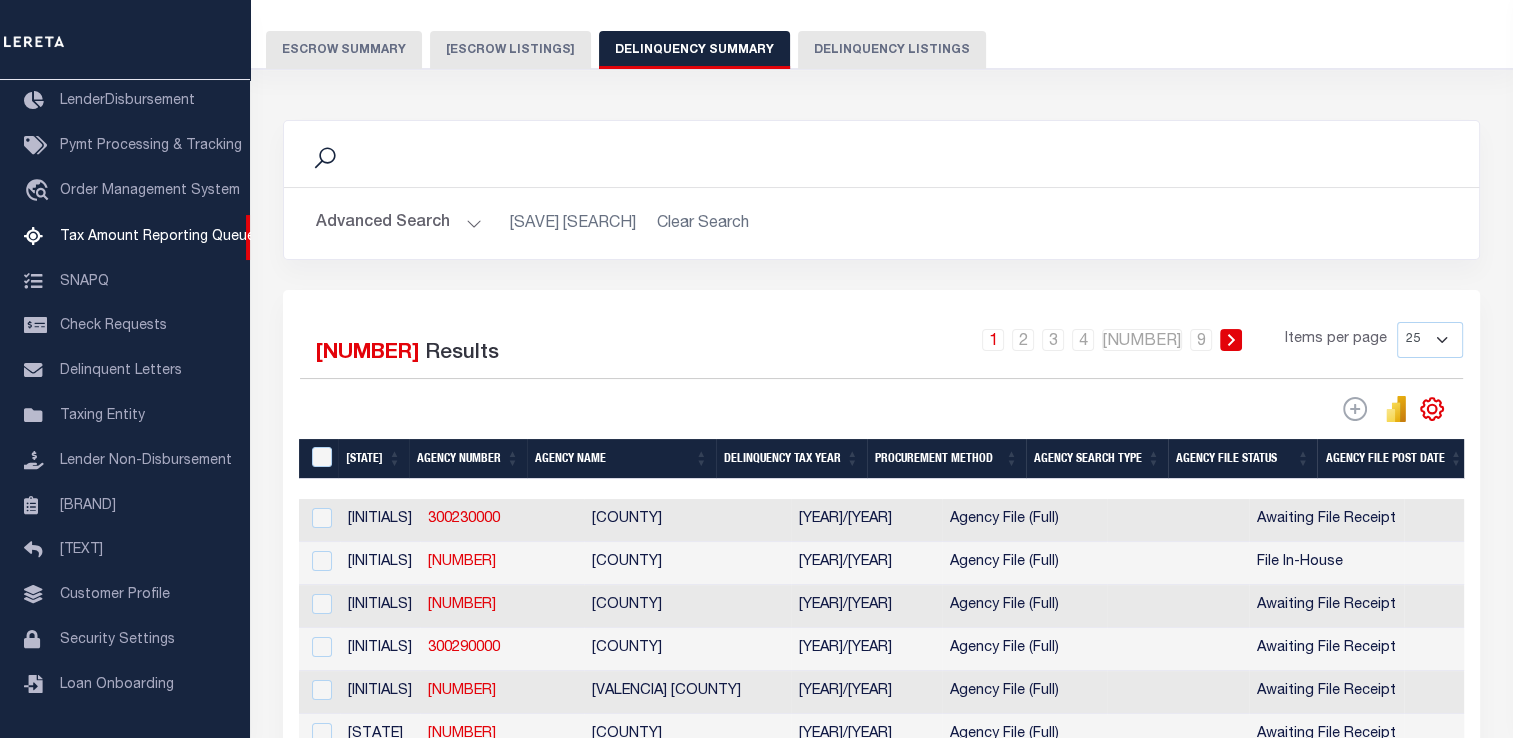 scroll, scrollTop: 553, scrollLeft: 0, axis: vertical 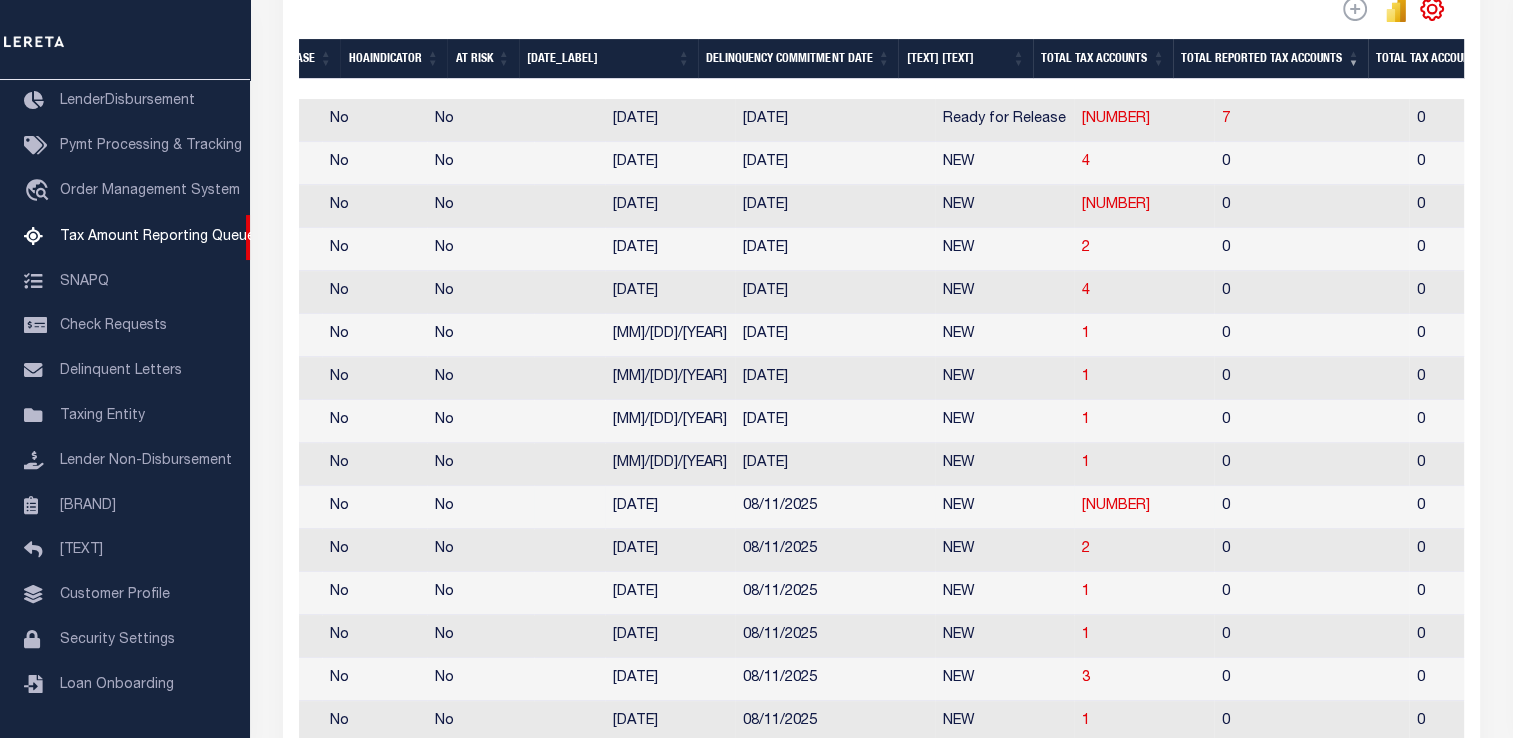 drag, startPoint x: 828, startPoint y: 502, endPoint x: 1050, endPoint y: 509, distance: 222.11034 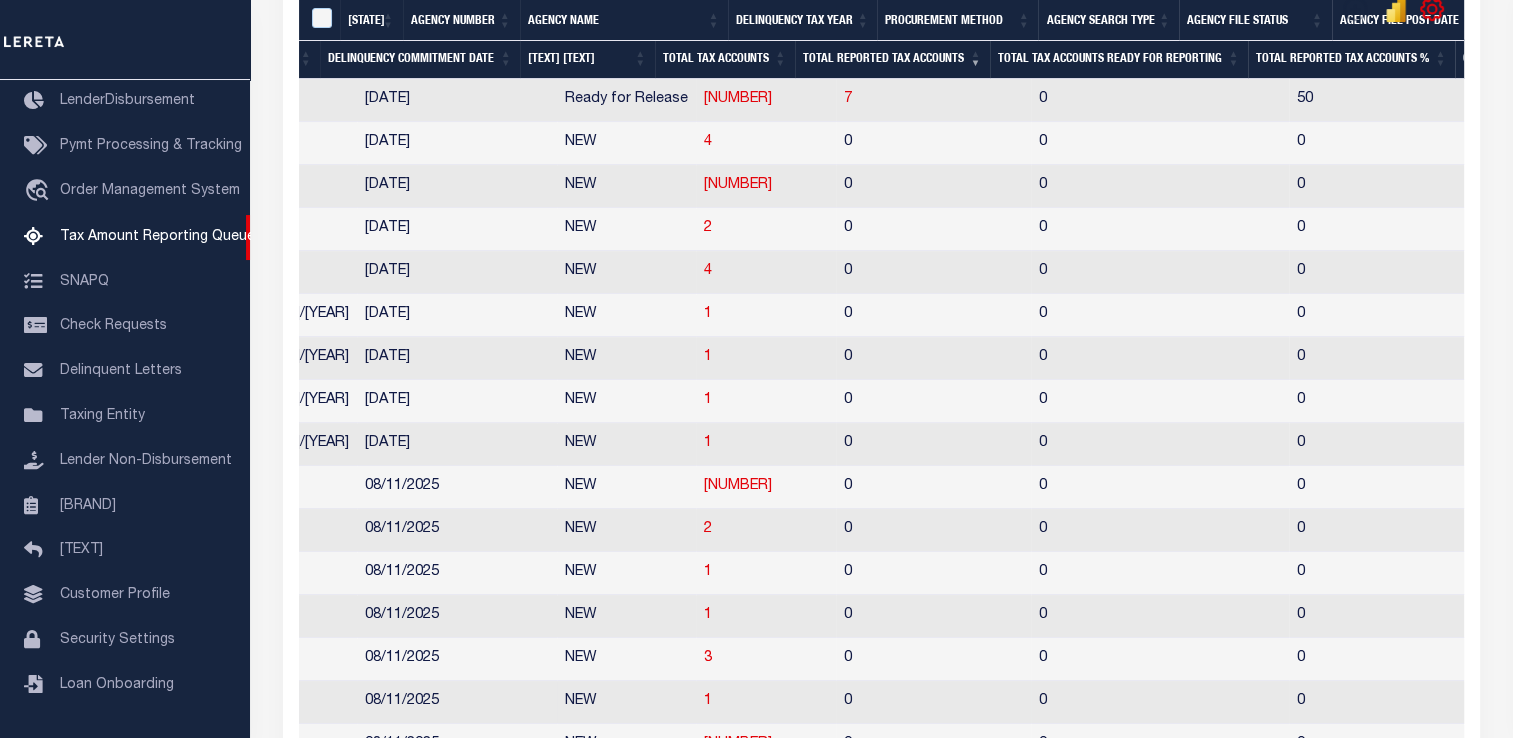 scroll, scrollTop: 1053, scrollLeft: 0, axis: vertical 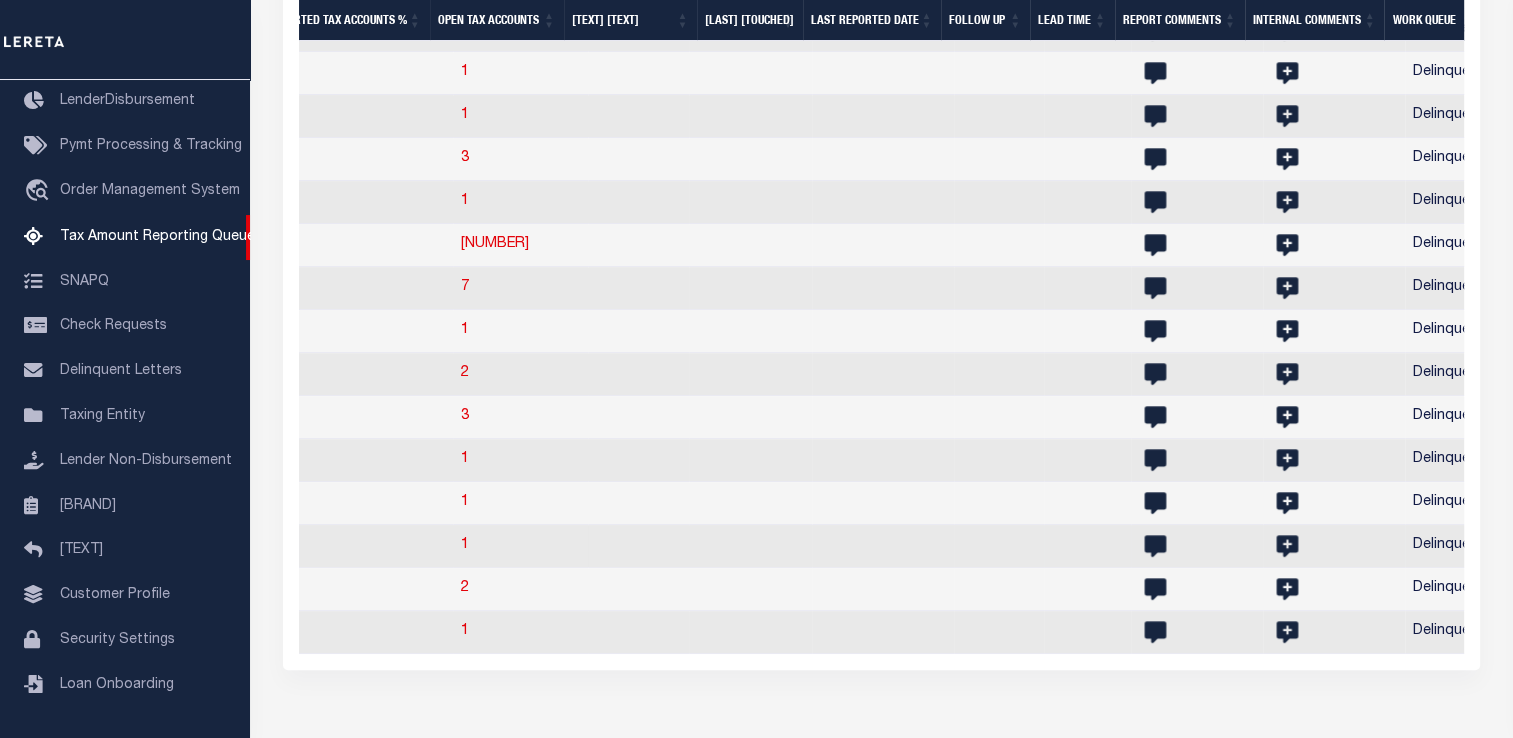 drag, startPoint x: 881, startPoint y: 562, endPoint x: 1112, endPoint y: 566, distance: 231.03462 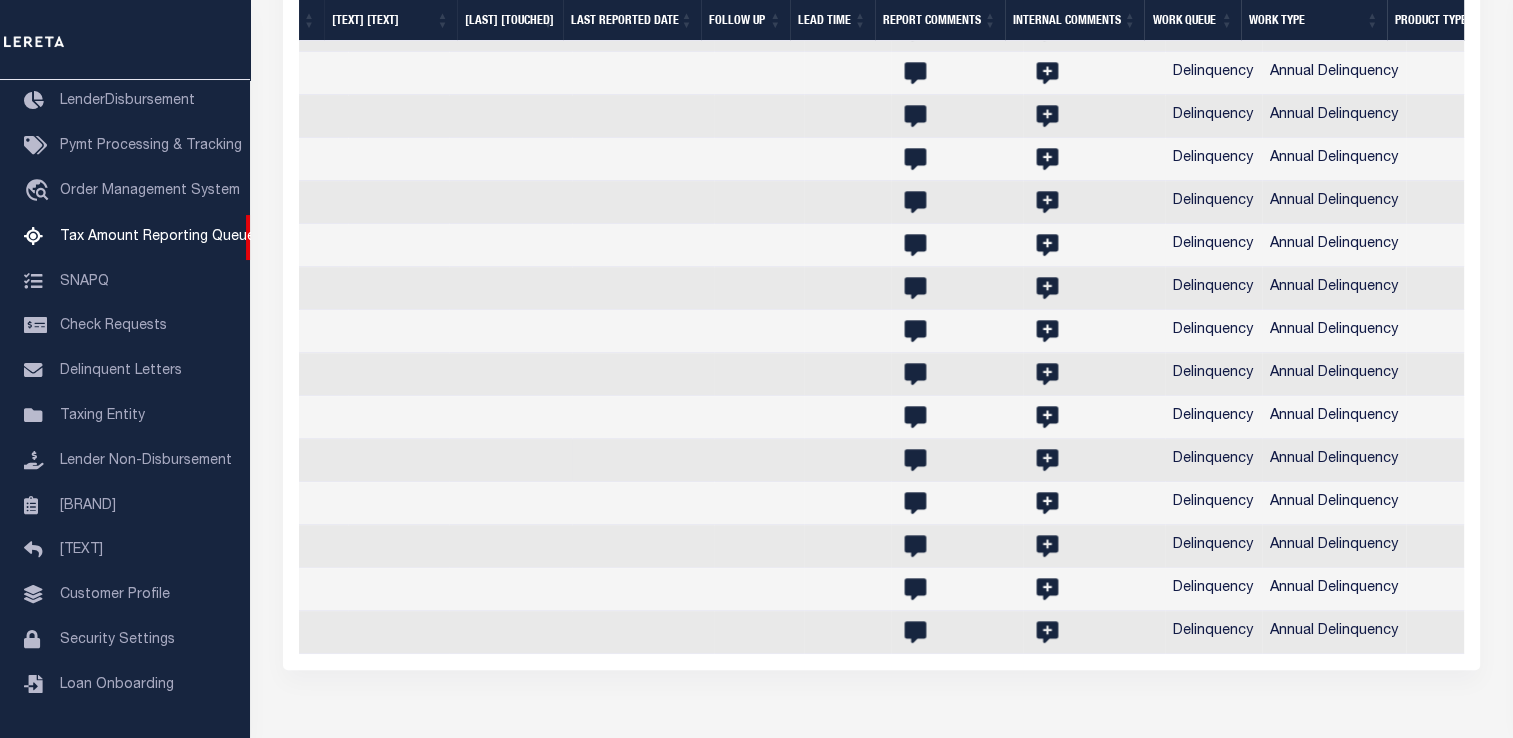 scroll, scrollTop: 0, scrollLeft: 2694, axis: horizontal 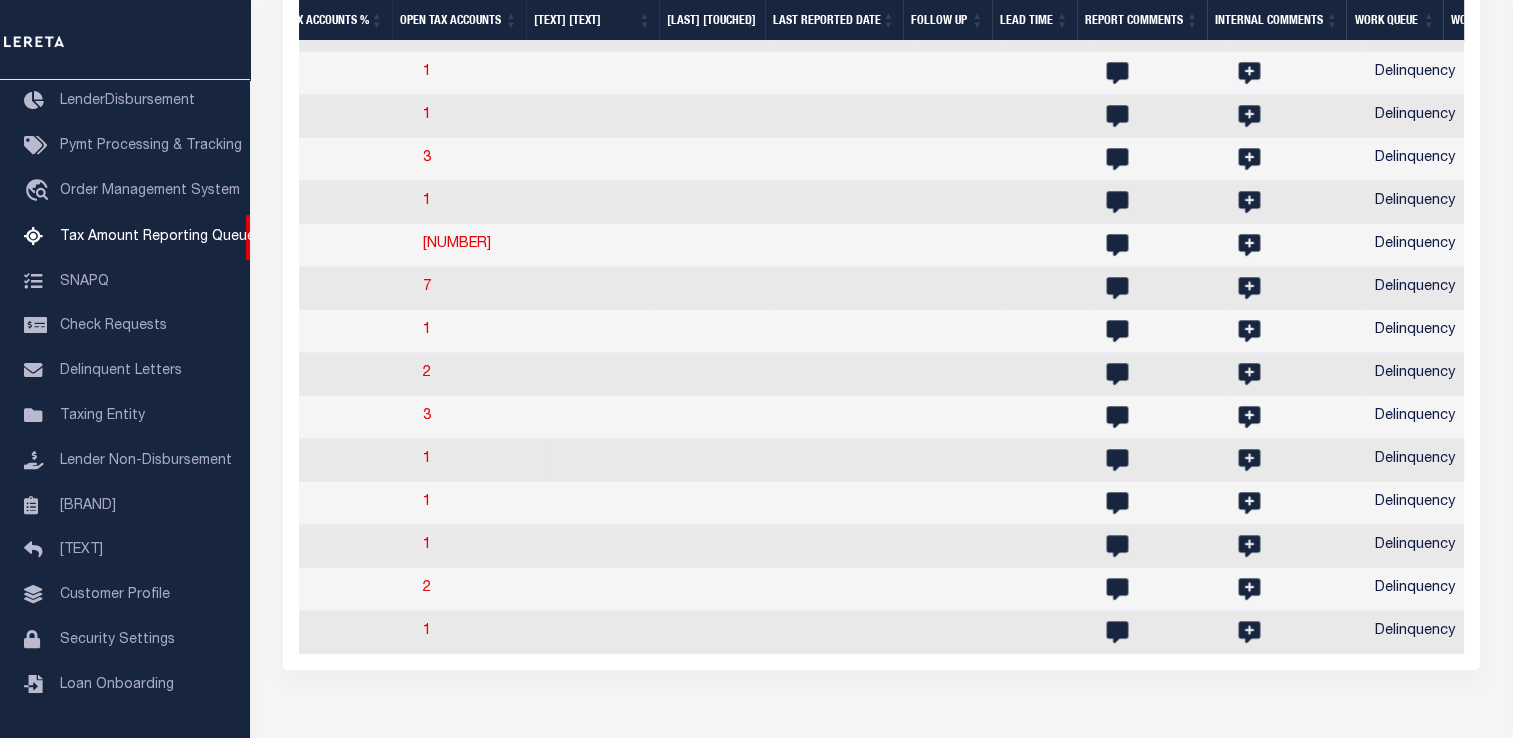 drag, startPoint x: 784, startPoint y: 500, endPoint x: 617, endPoint y: 496, distance: 167.0479 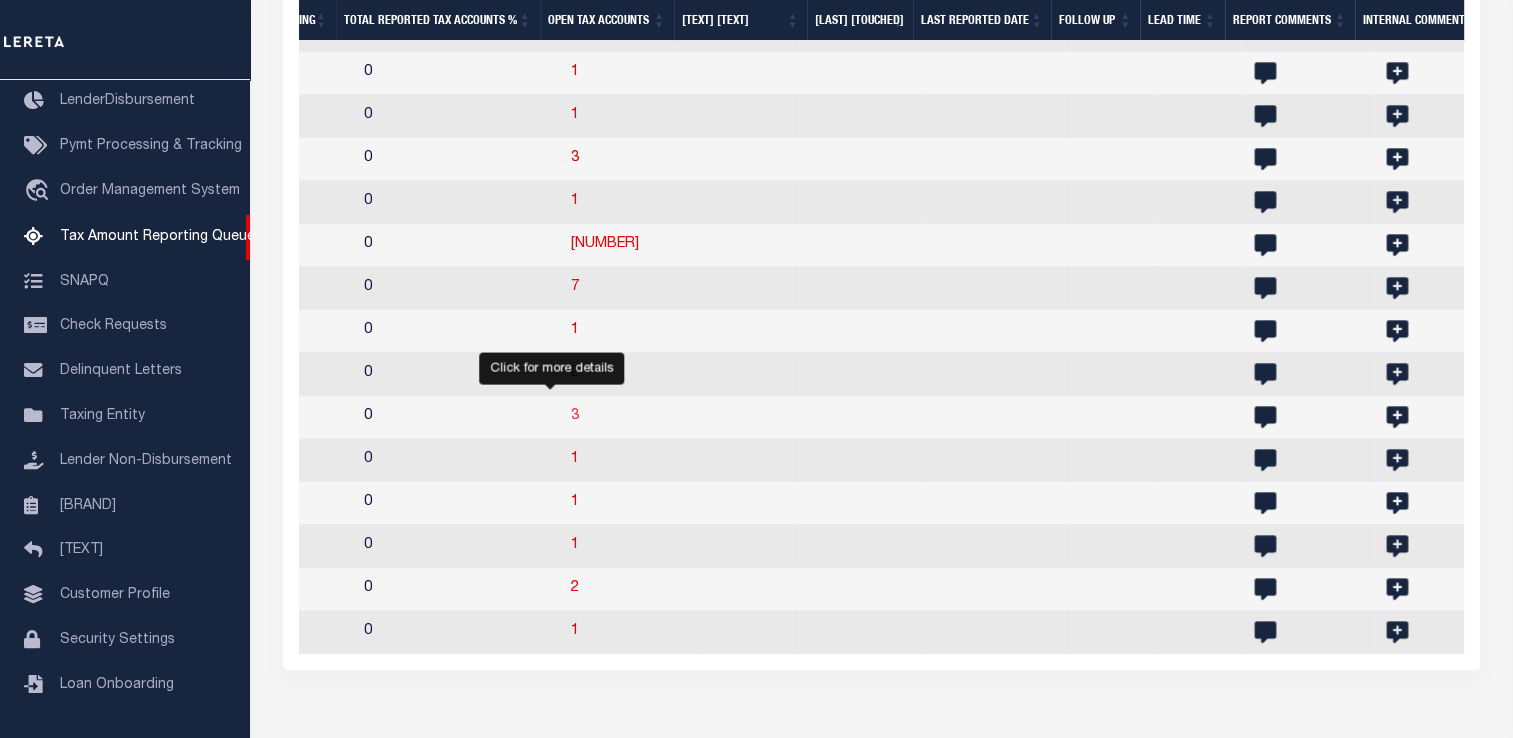 click on "[NUMBER]" at bounding box center (575, 416) 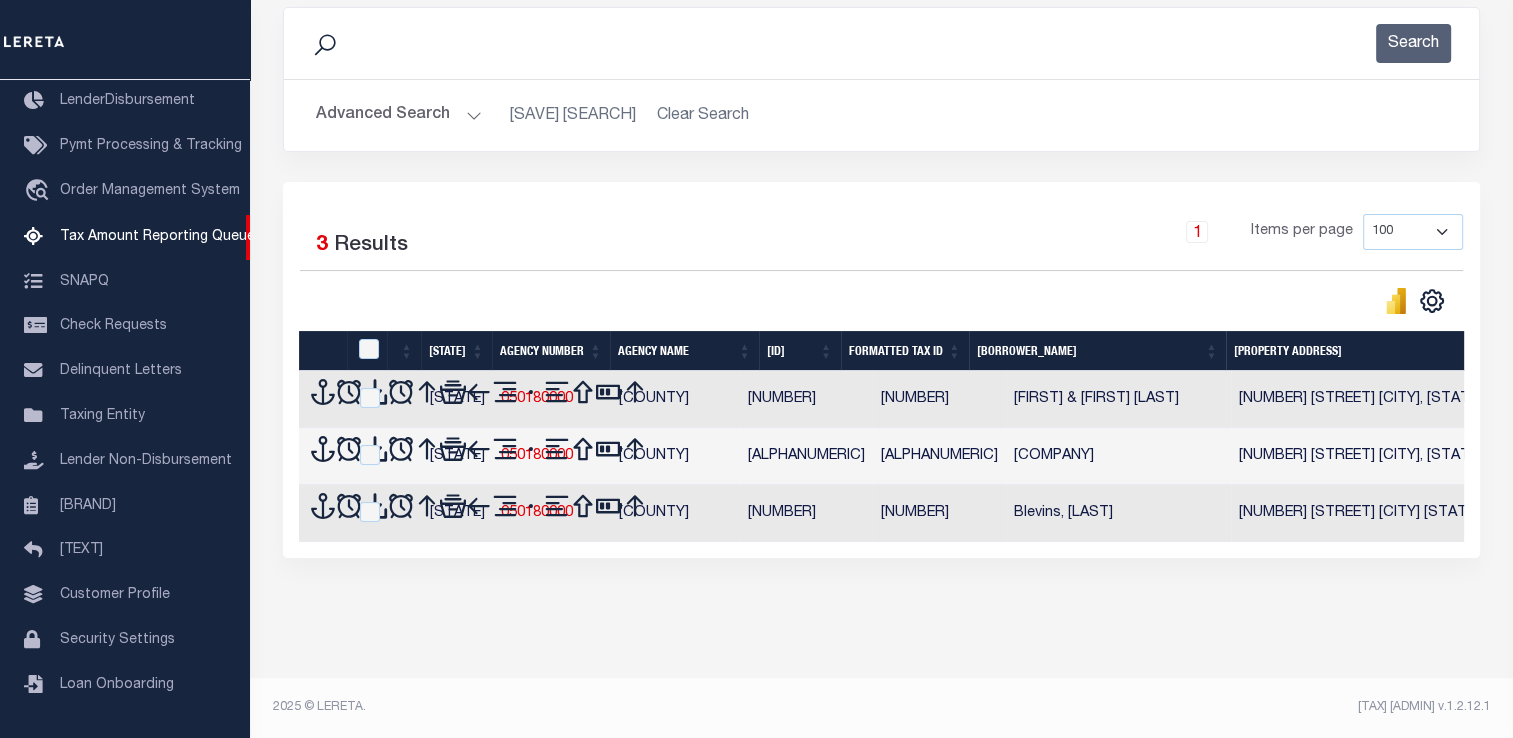 scroll, scrollTop: 149, scrollLeft: 0, axis: vertical 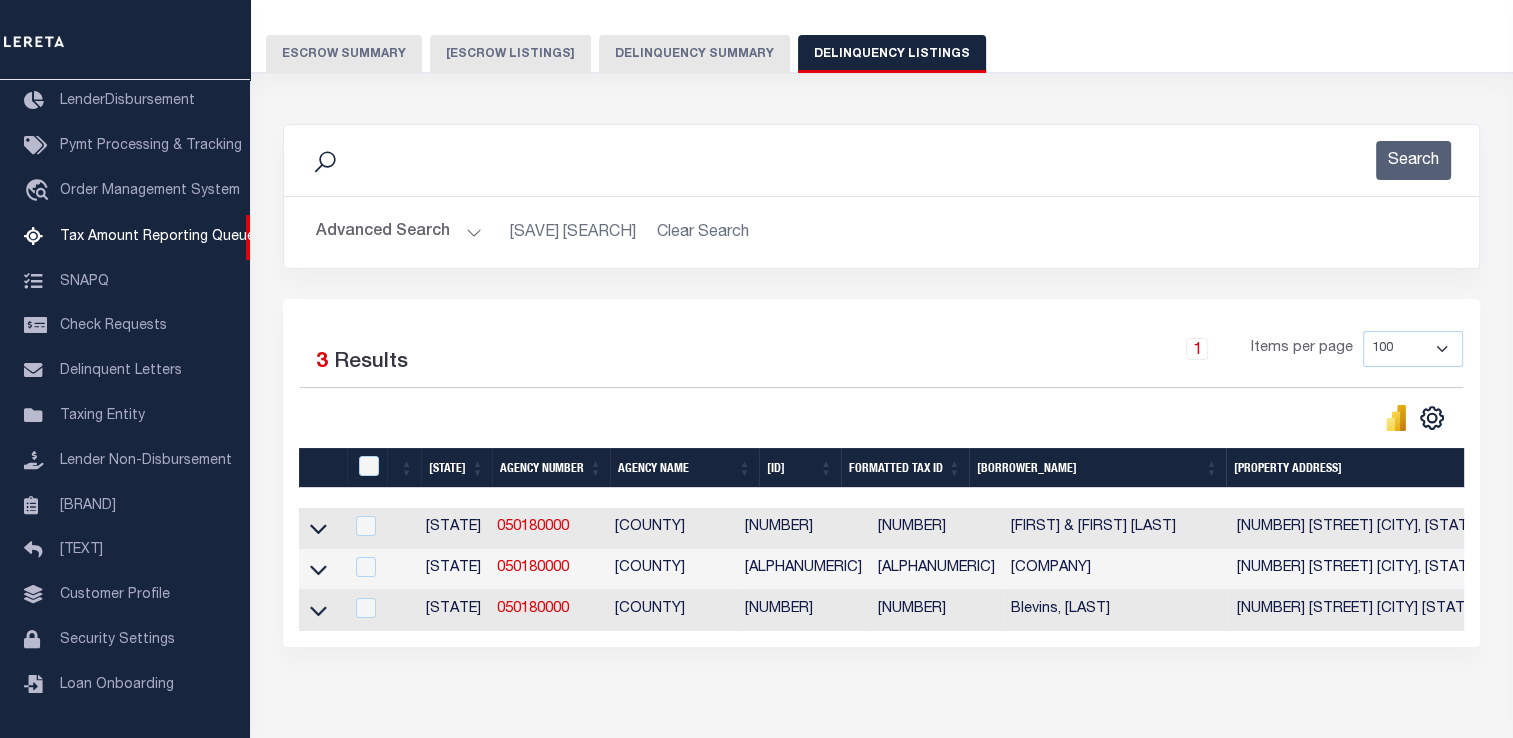 click at bounding box center [318, 530] 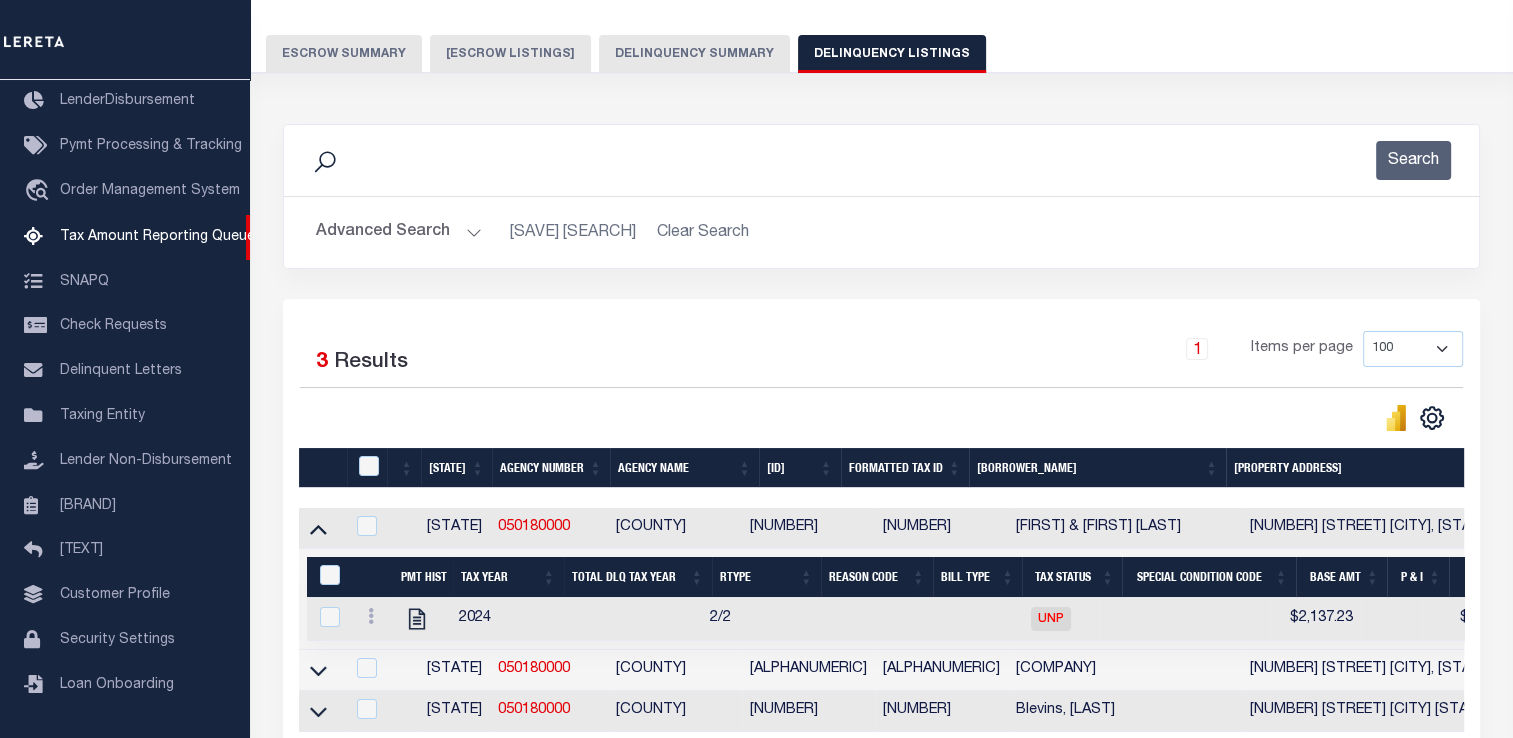 click at bounding box center [364, 527] 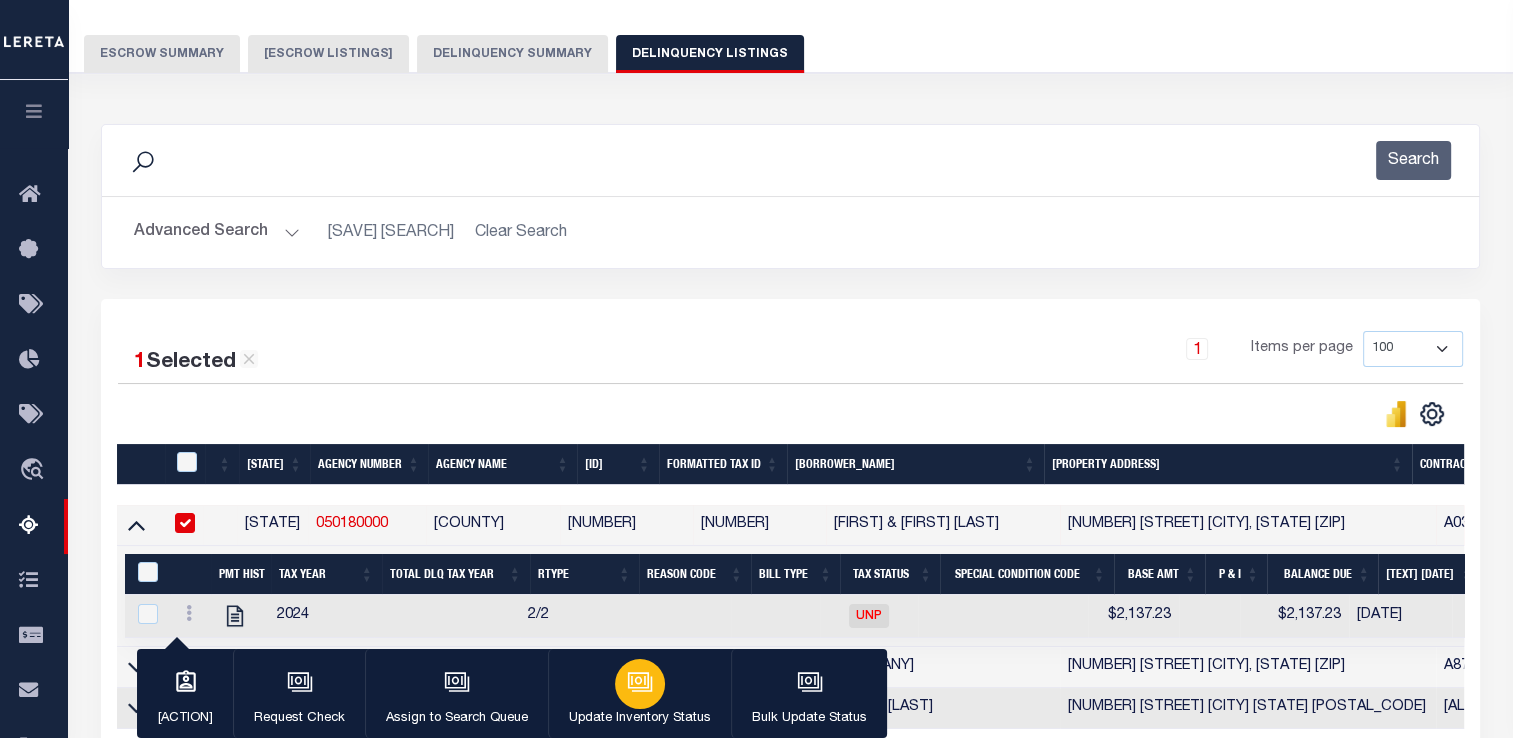 click at bounding box center (640, 684) 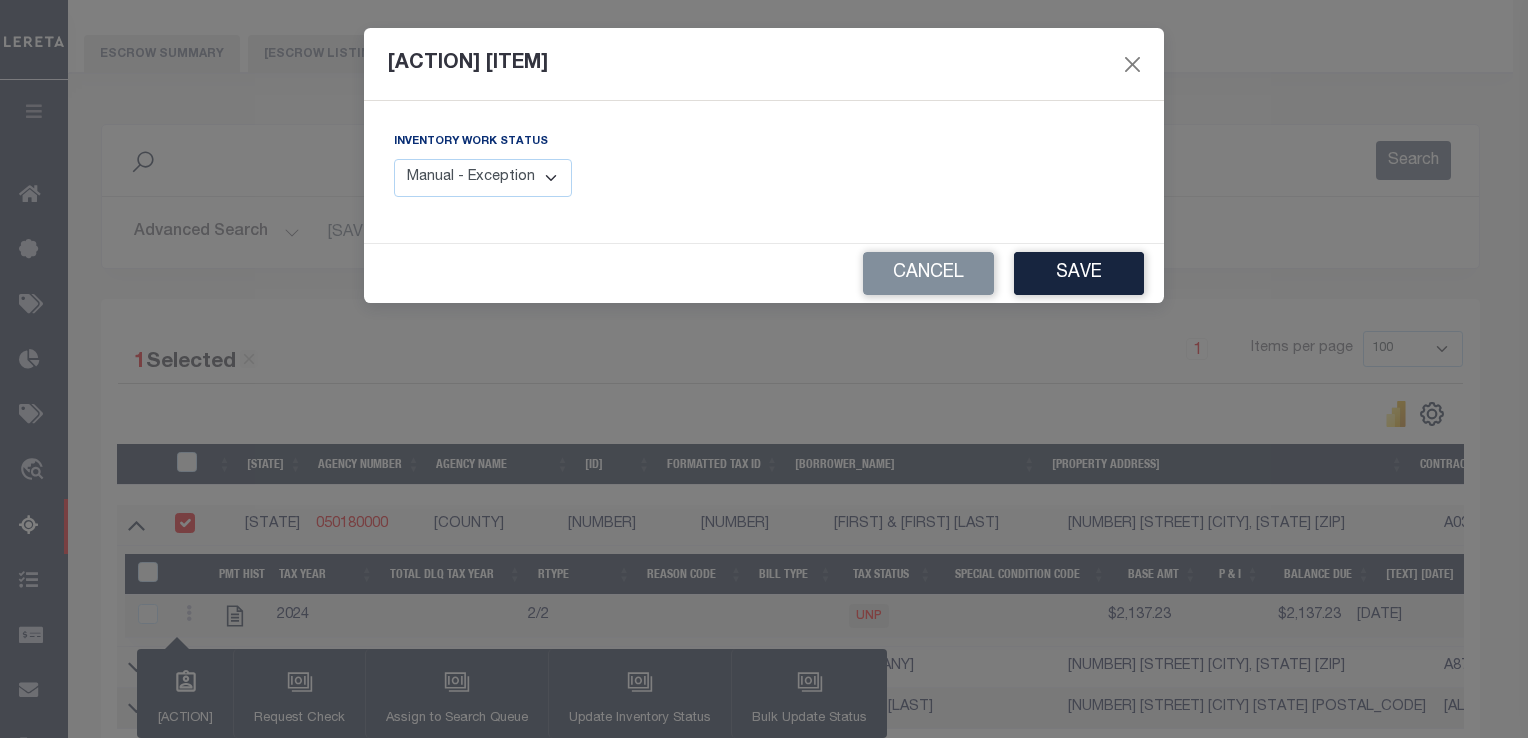 click on "Manual - Exception
Pended - Awaiting Search
Late Add Exception
Completed" at bounding box center (483, 178) 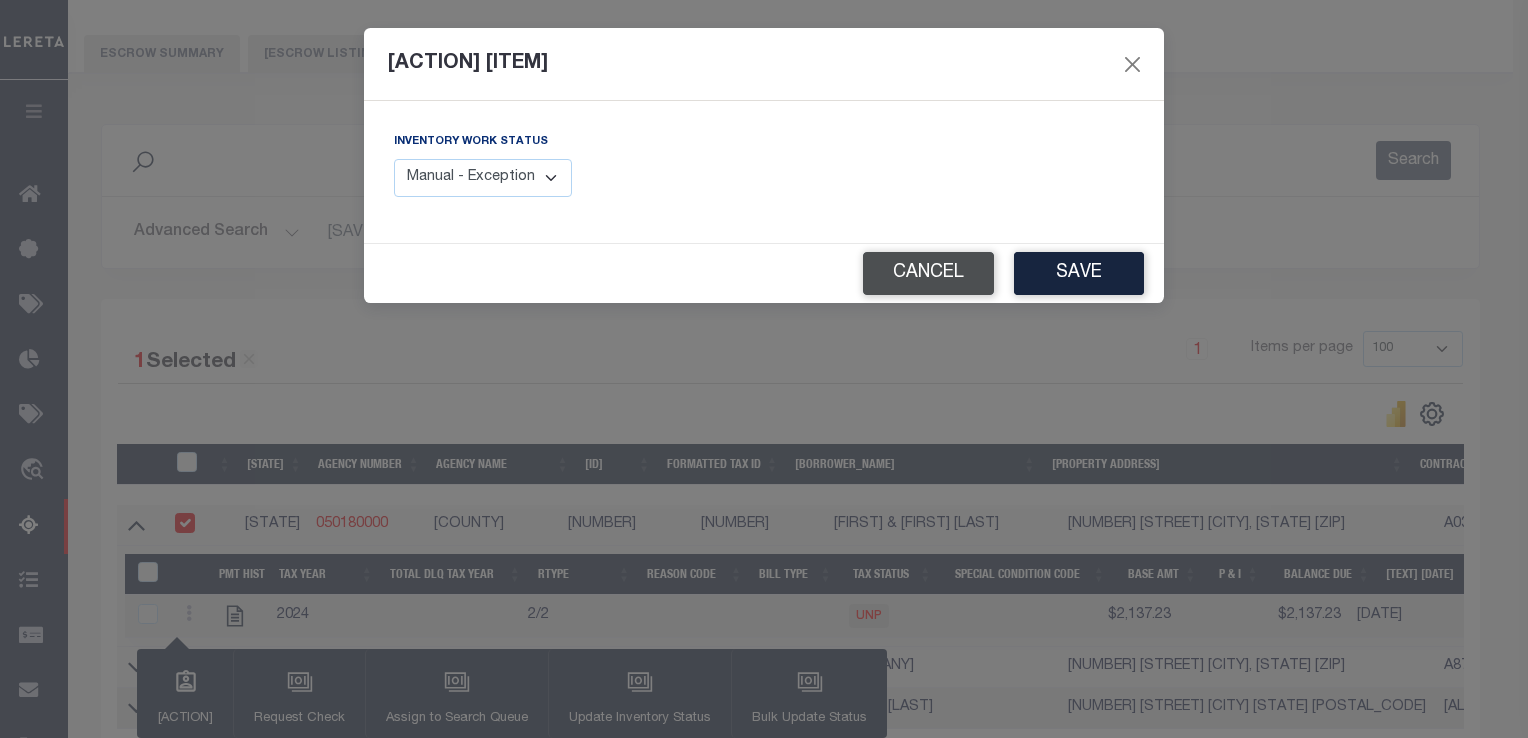 click on "Cancel" at bounding box center (928, 273) 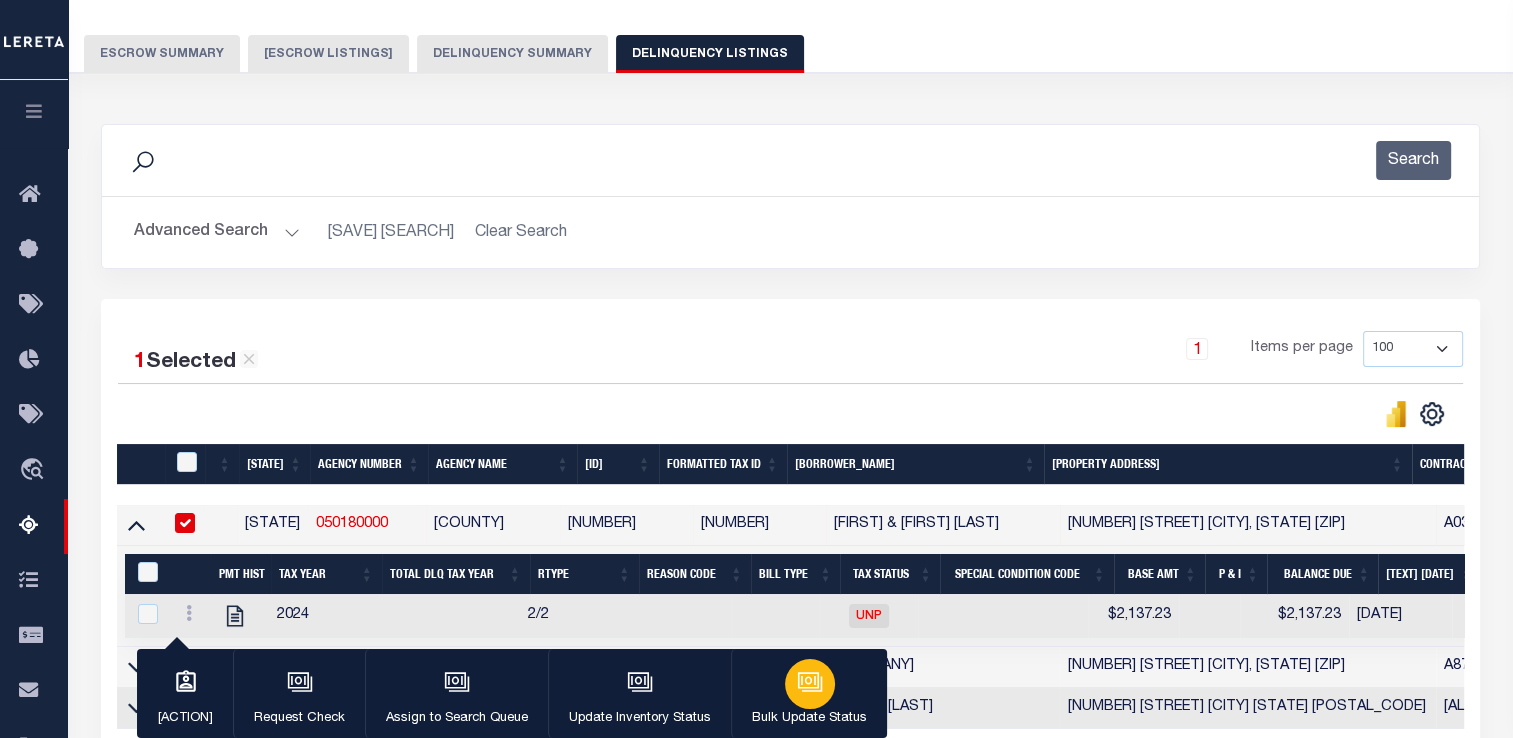 click at bounding box center (810, 682) 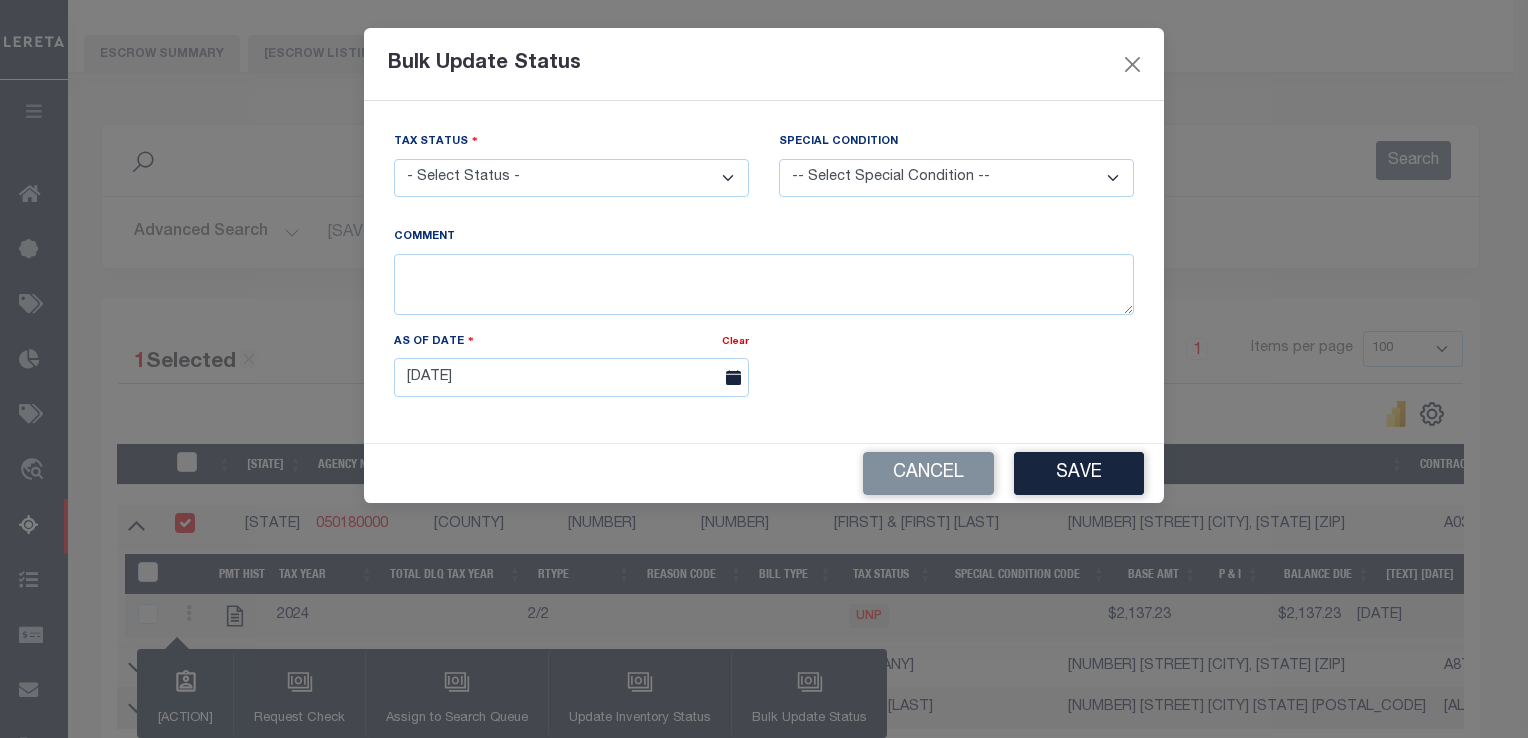 click on "- Select Status -
Paid
No Tax Due" at bounding box center [571, 178] 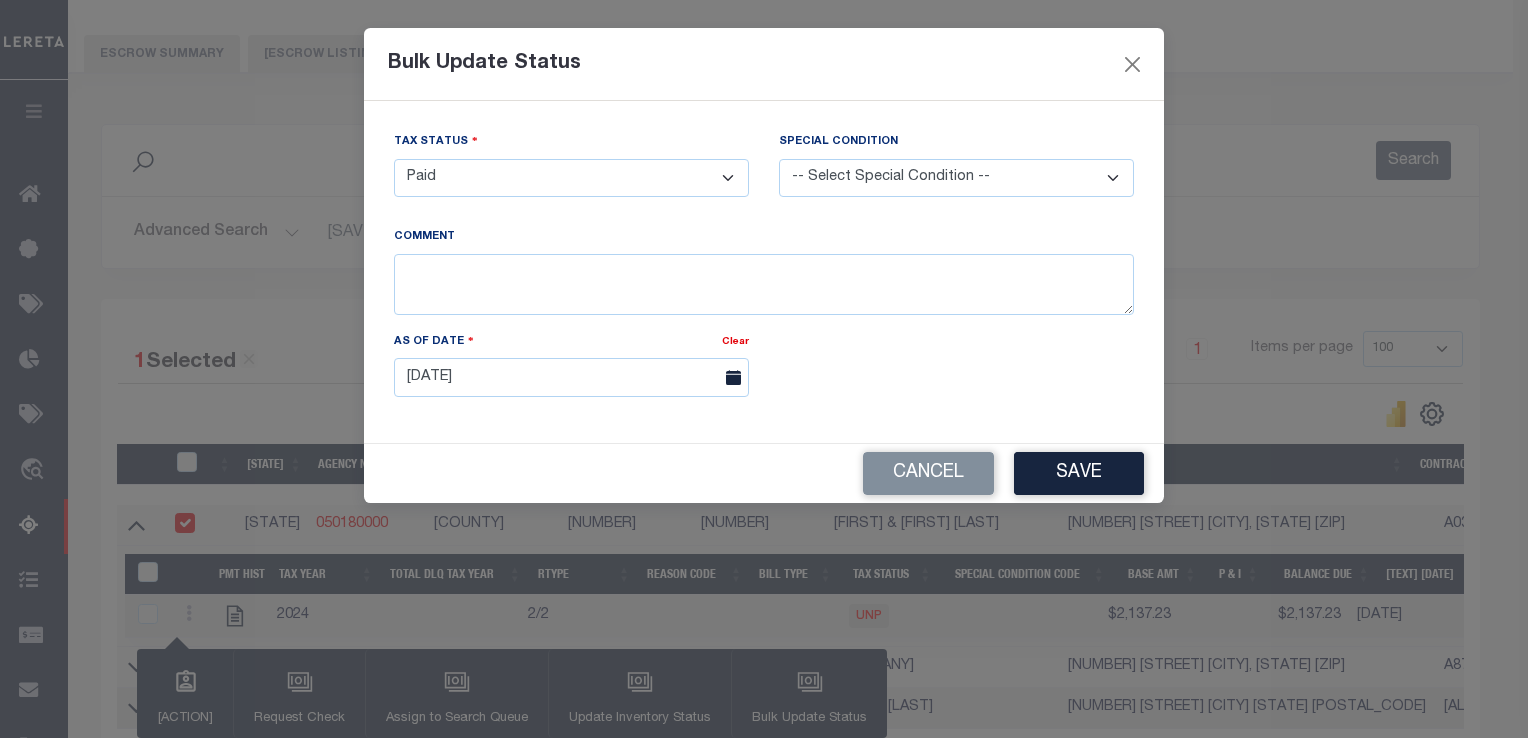 click on "- Select Status -
Paid
No Tax Due" at bounding box center (571, 178) 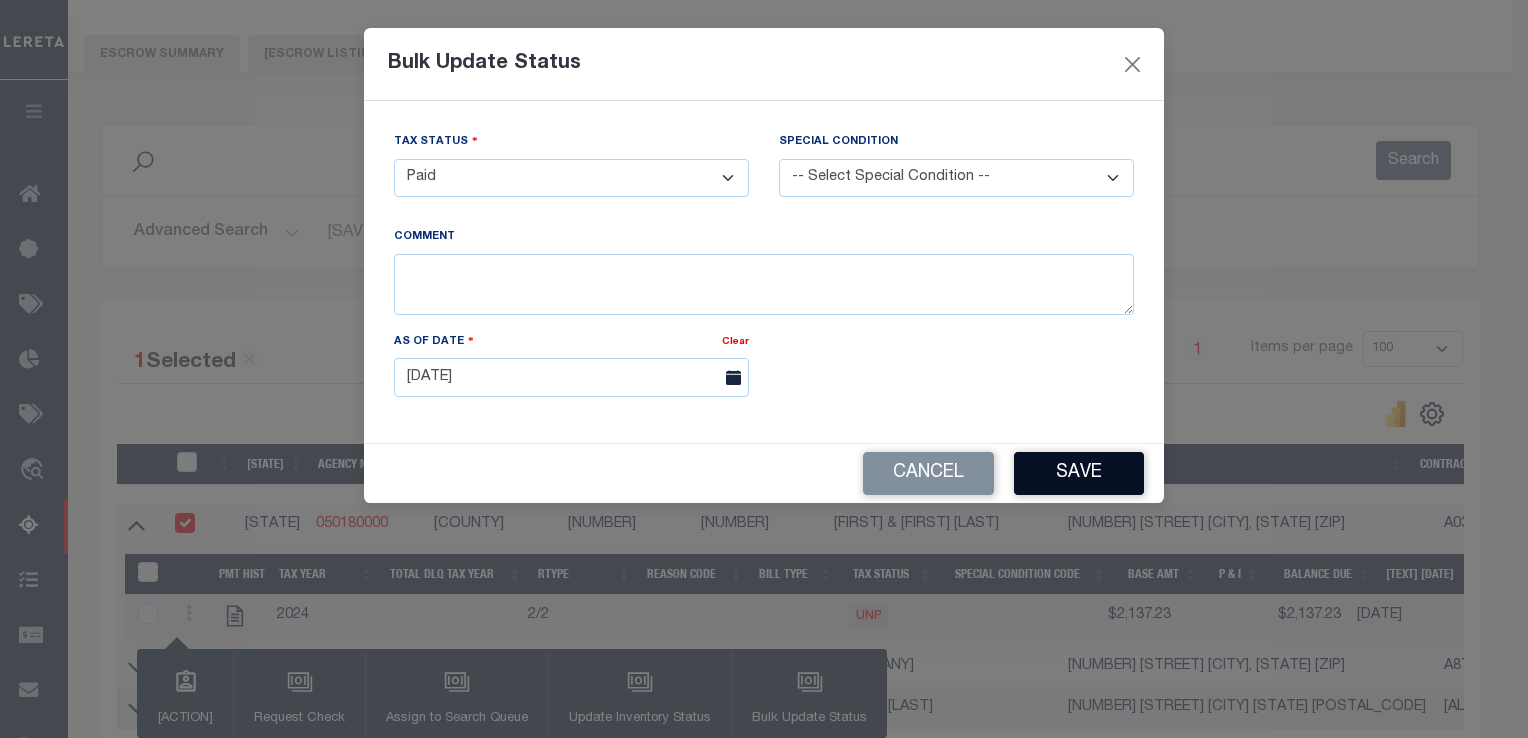 click on "Save" at bounding box center (1079, 473) 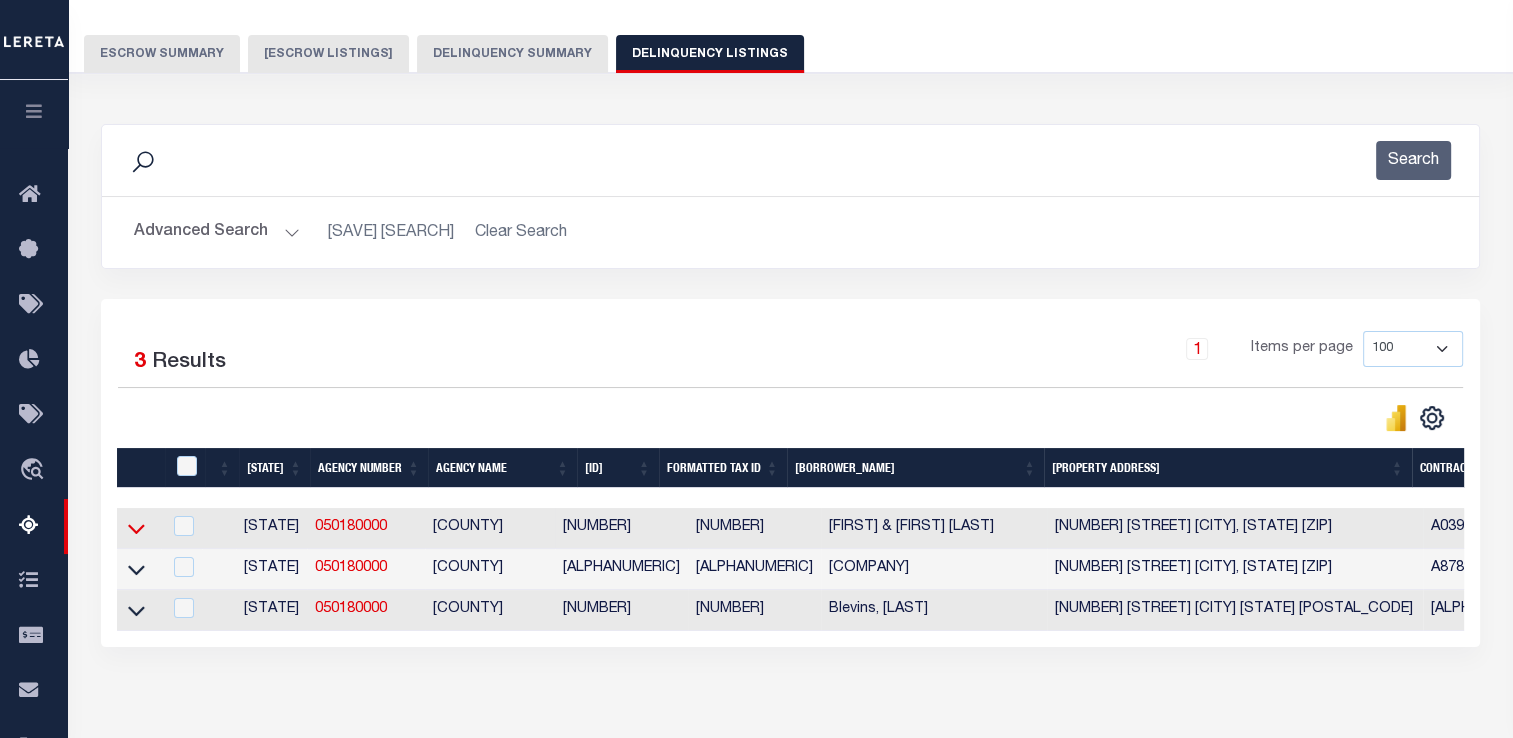click at bounding box center (136, 530) 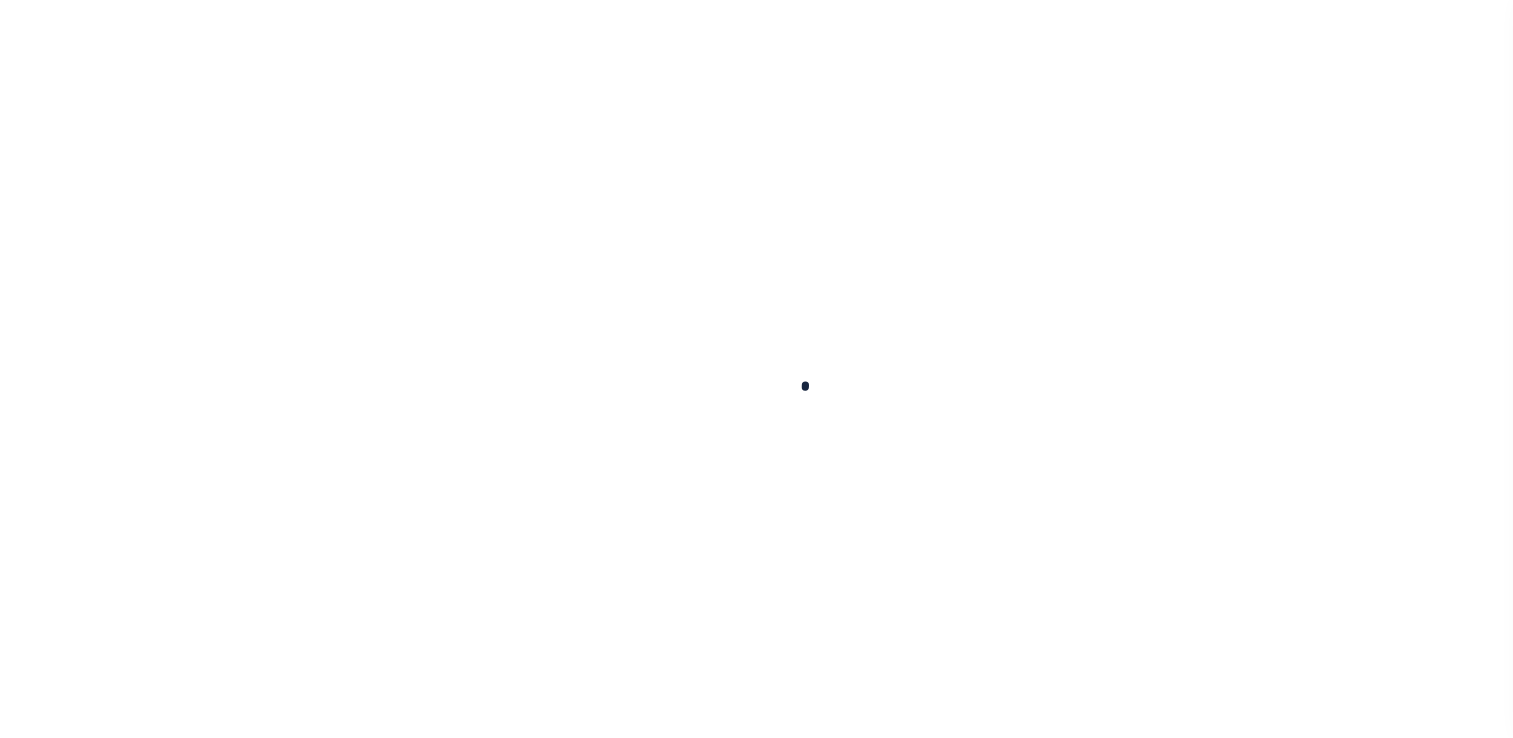 scroll, scrollTop: 0, scrollLeft: 0, axis: both 